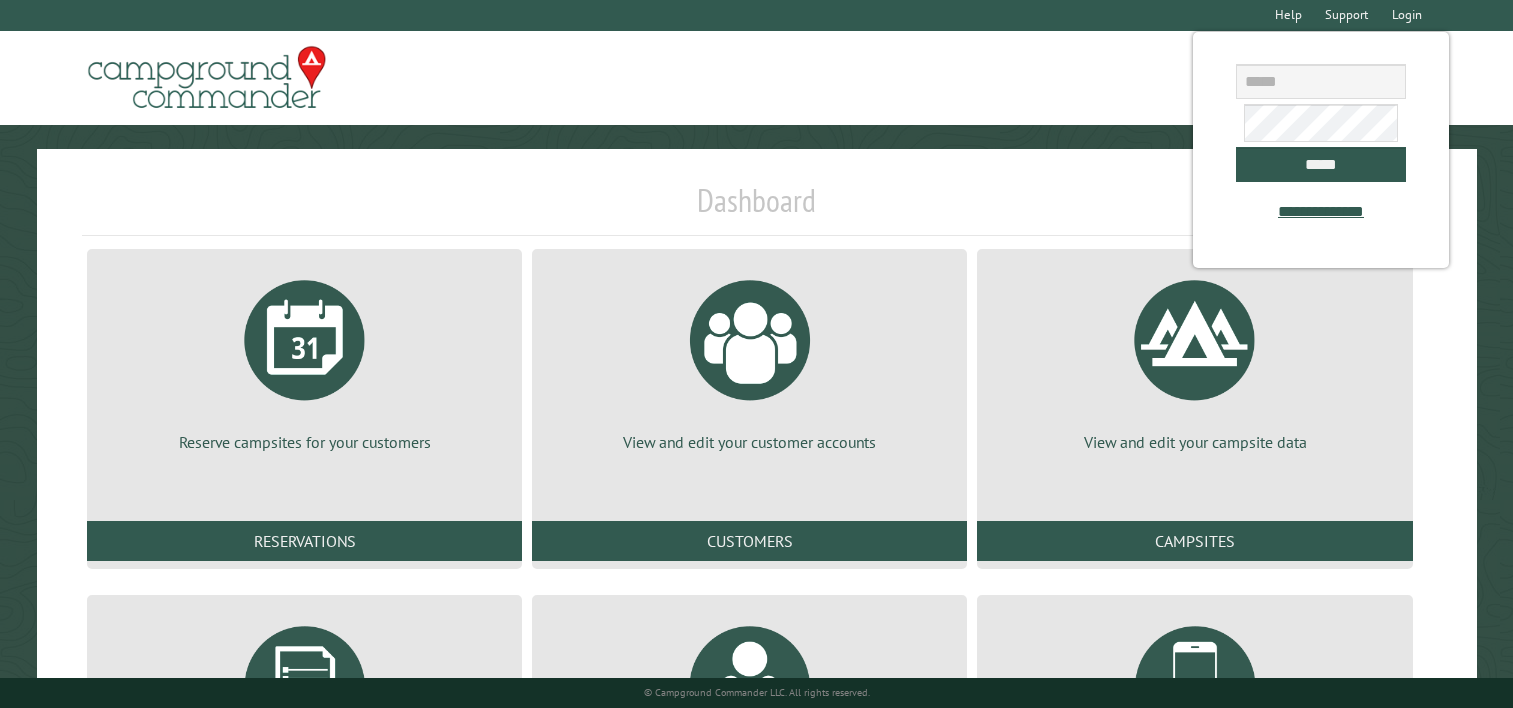 scroll, scrollTop: 0, scrollLeft: 0, axis: both 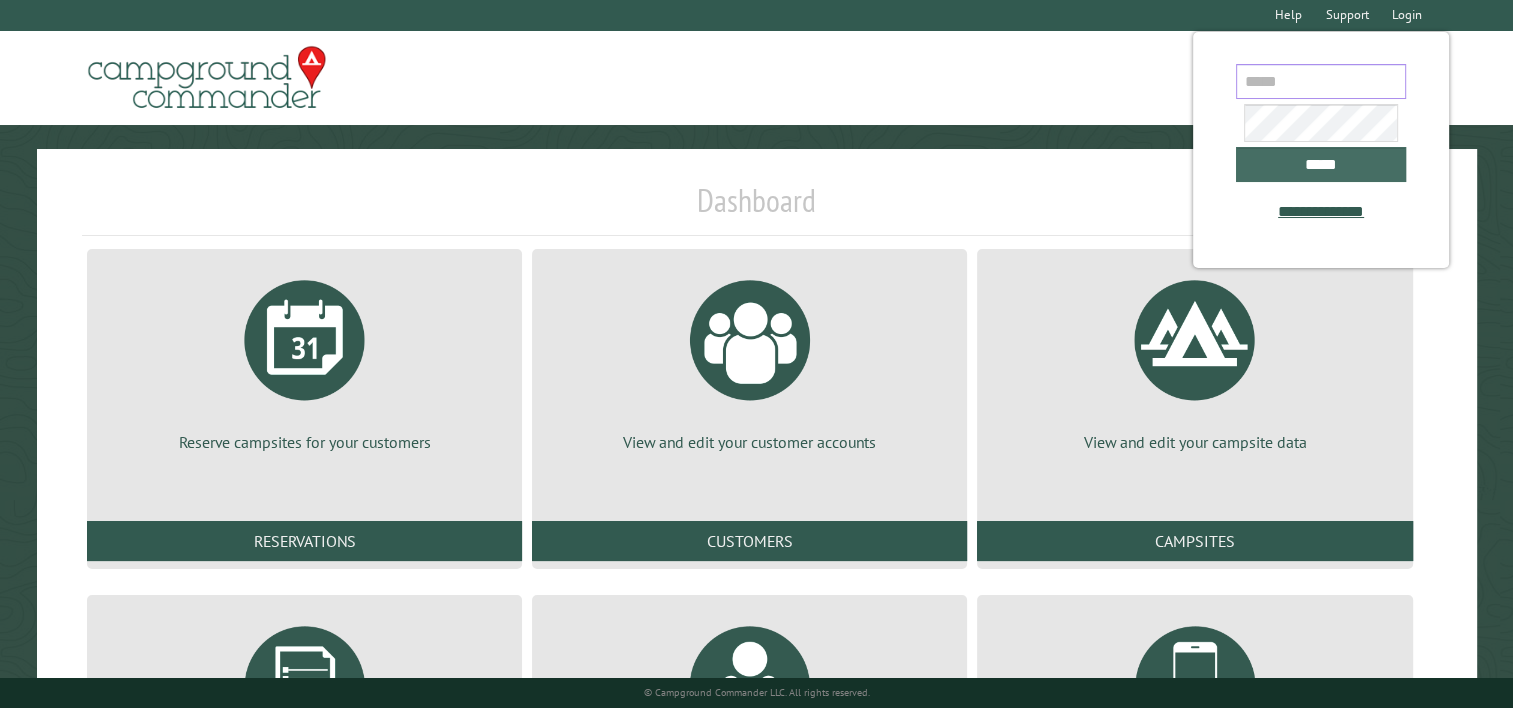 type on "**********" 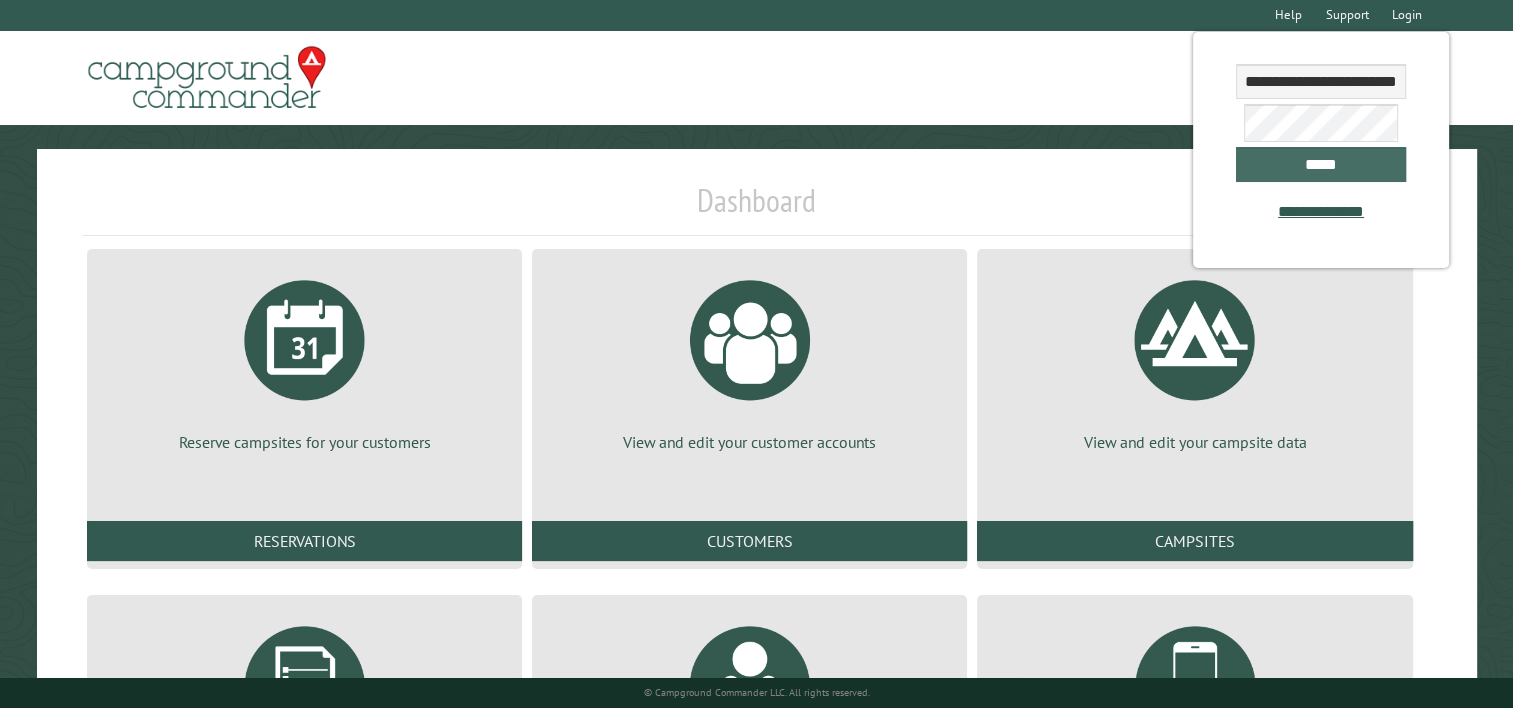 click on "*****" at bounding box center (1321, 164) 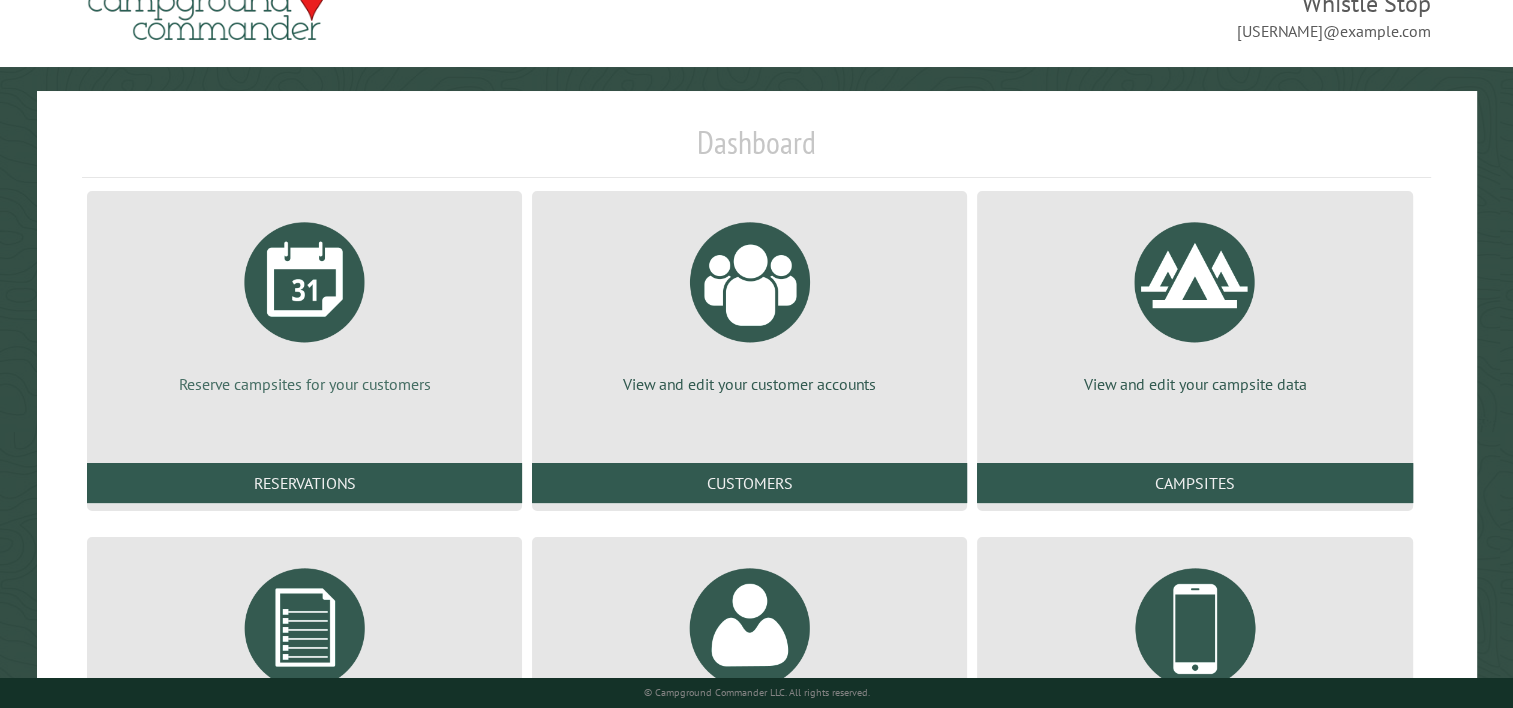 scroll, scrollTop: 200, scrollLeft: 0, axis: vertical 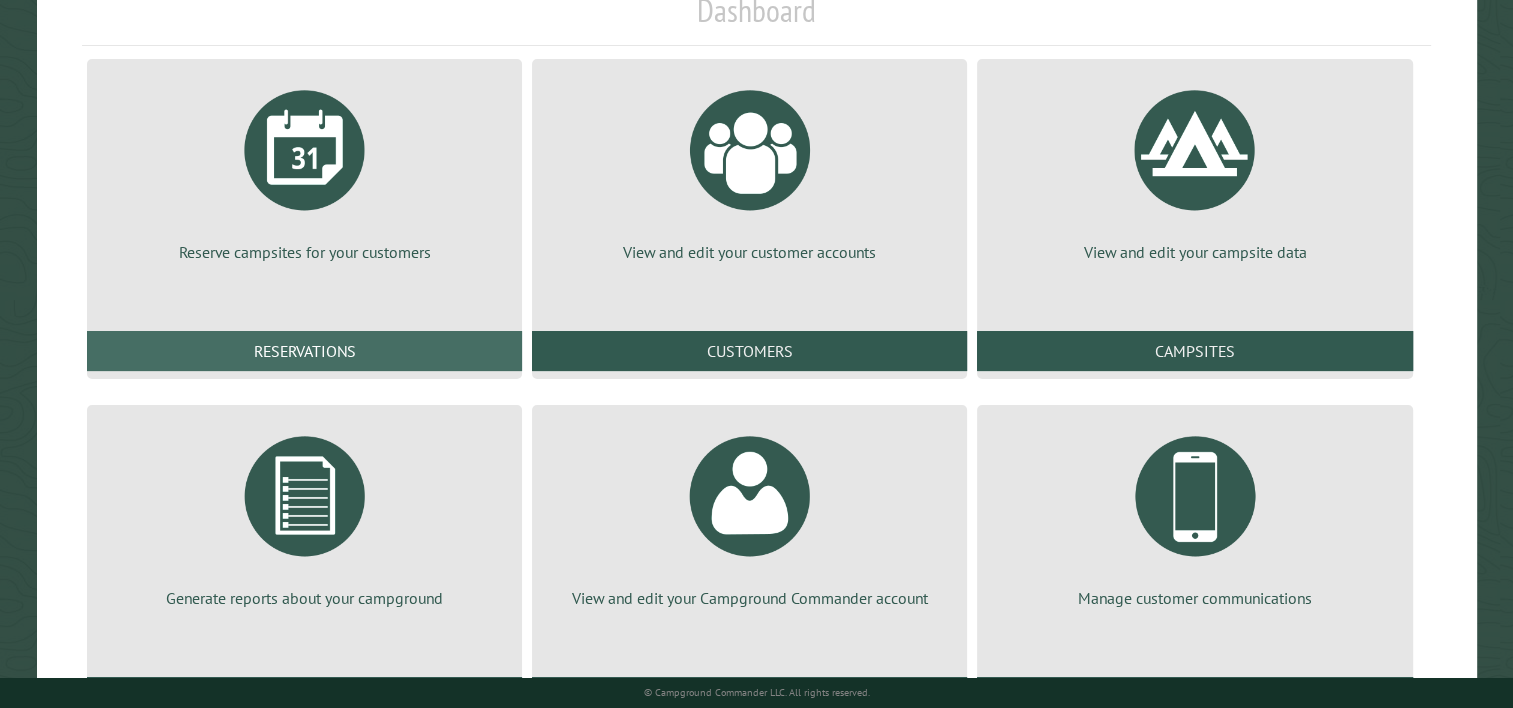 click on "Reservations" at bounding box center [304, 351] 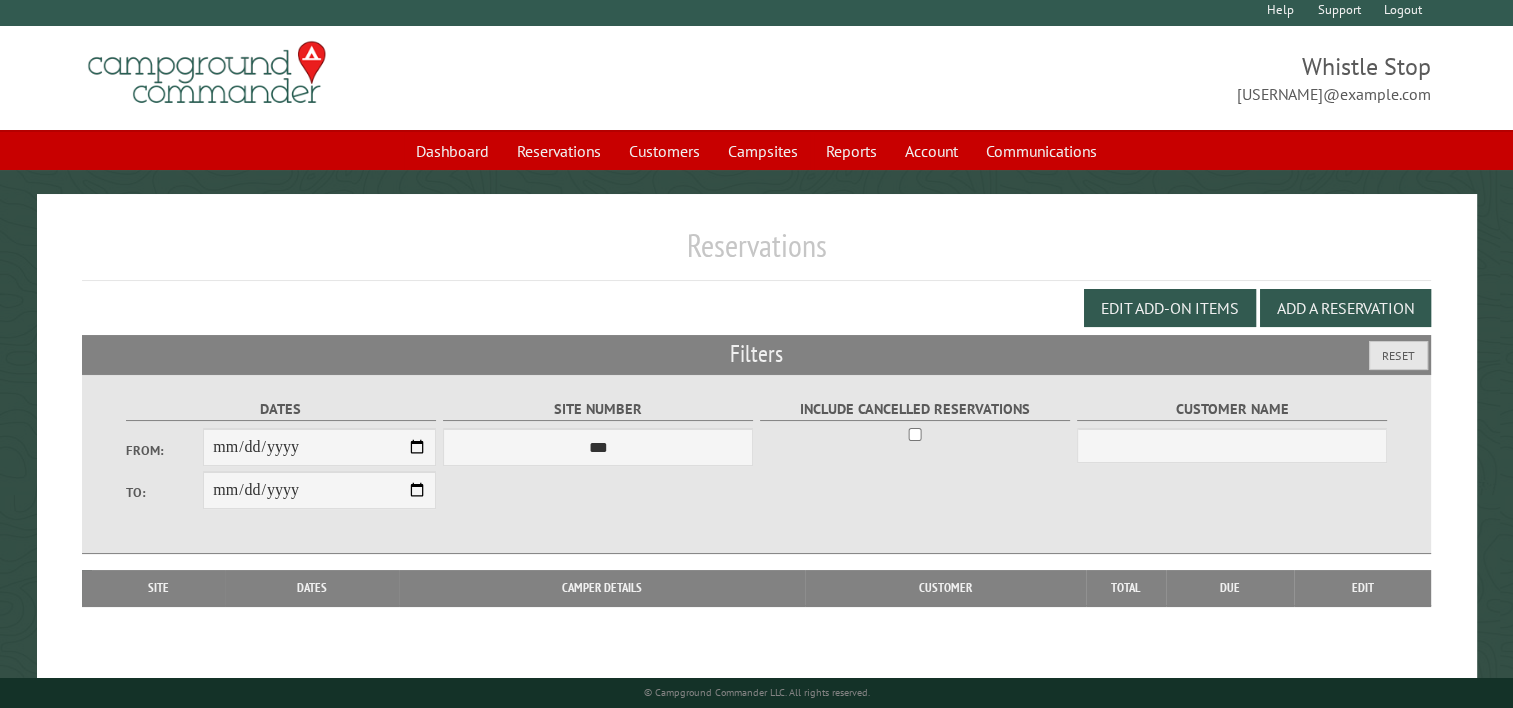 scroll, scrollTop: 0, scrollLeft: 0, axis: both 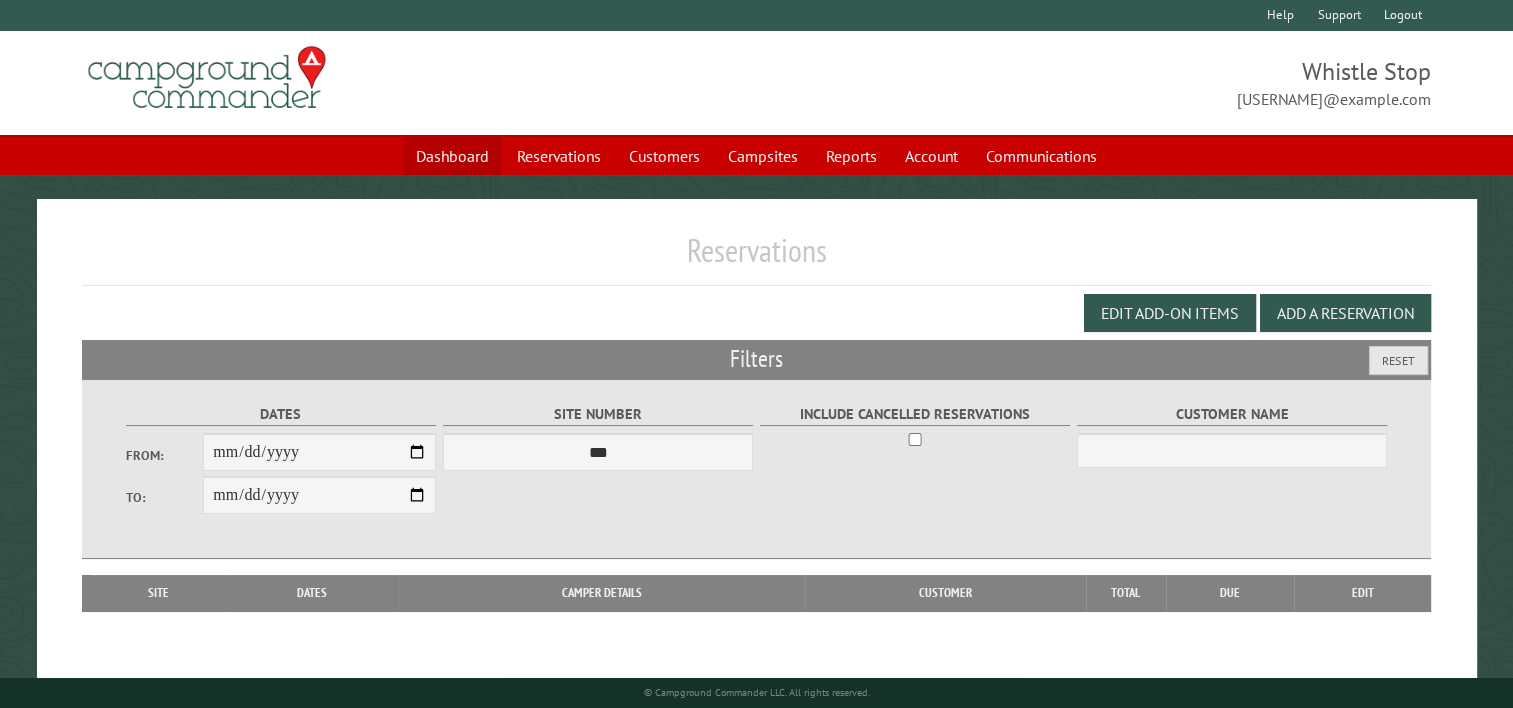 click on "Dashboard" at bounding box center (452, 156) 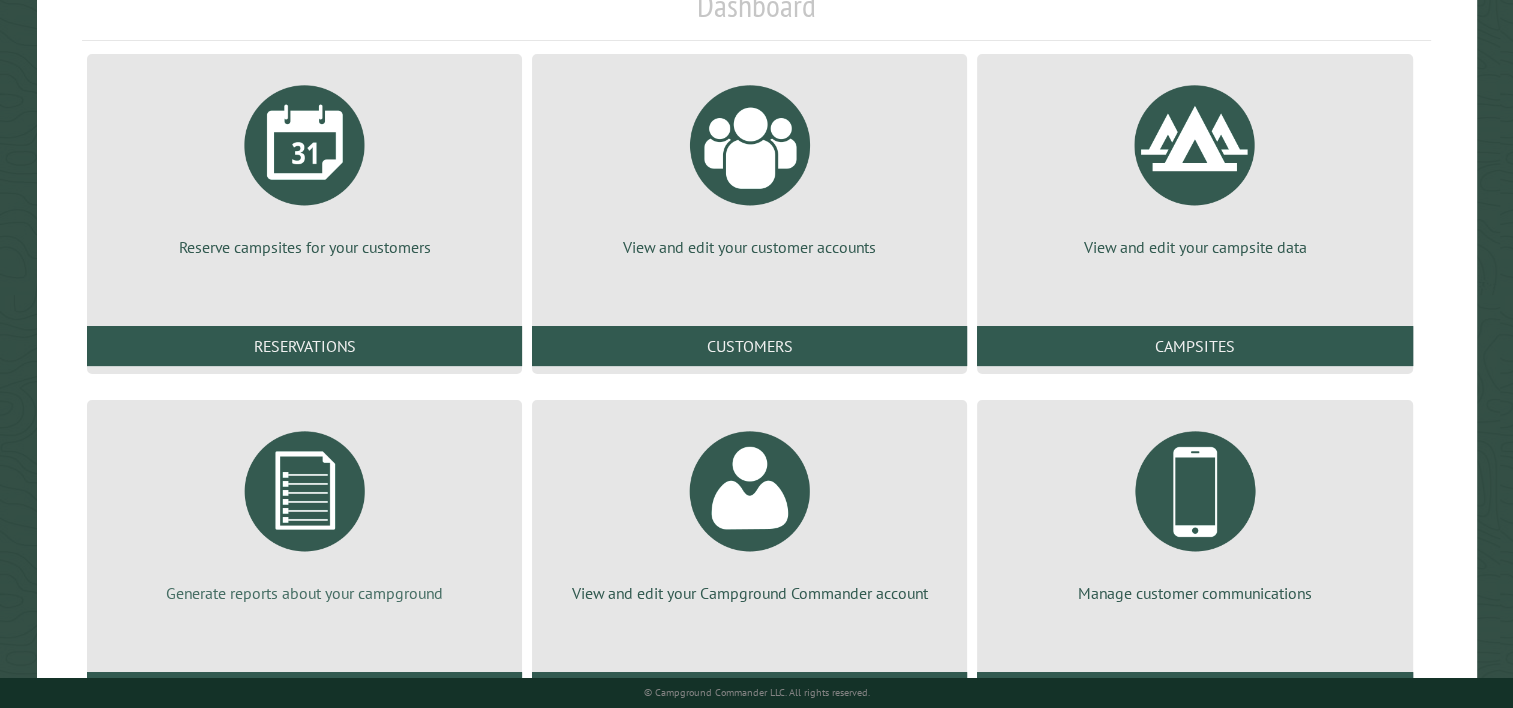 scroll, scrollTop: 293, scrollLeft: 0, axis: vertical 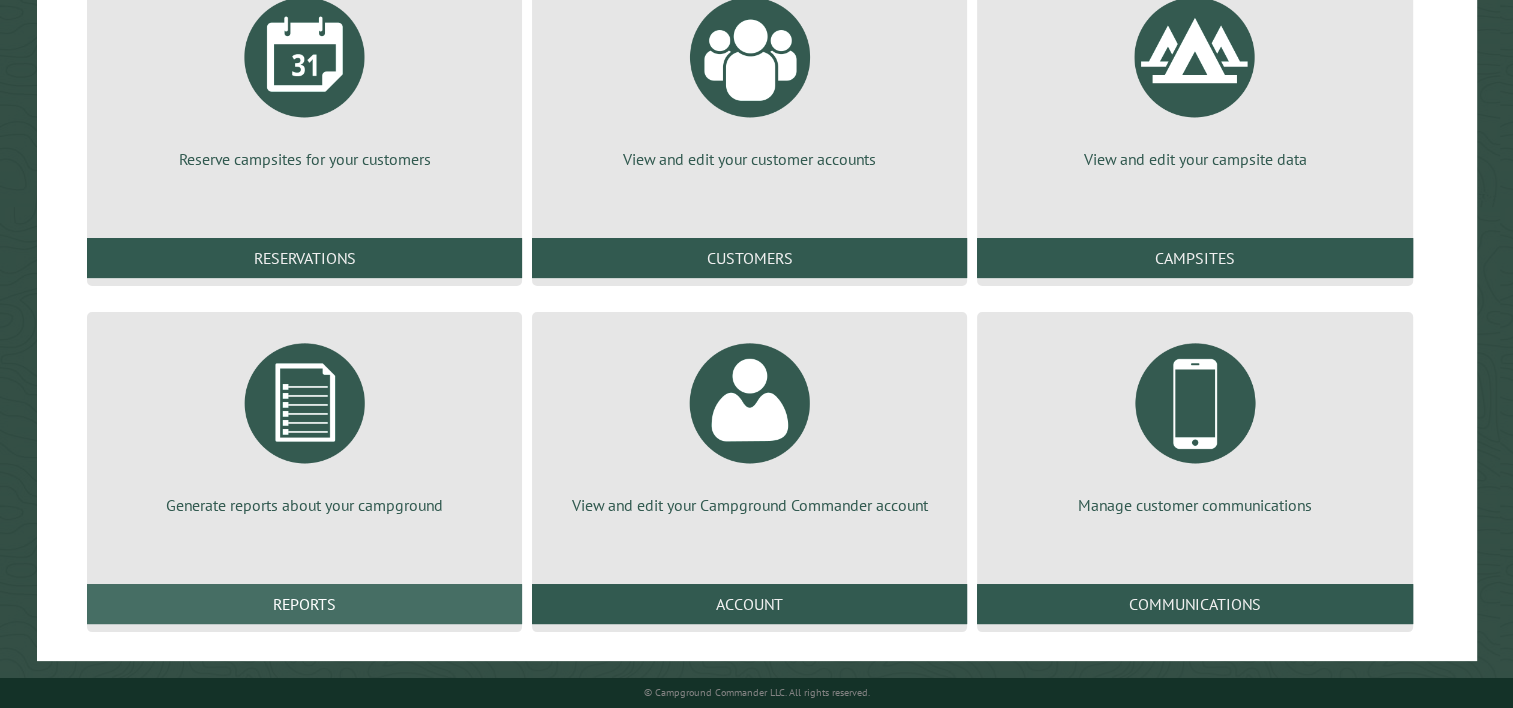 click on "Reports" at bounding box center (304, 604) 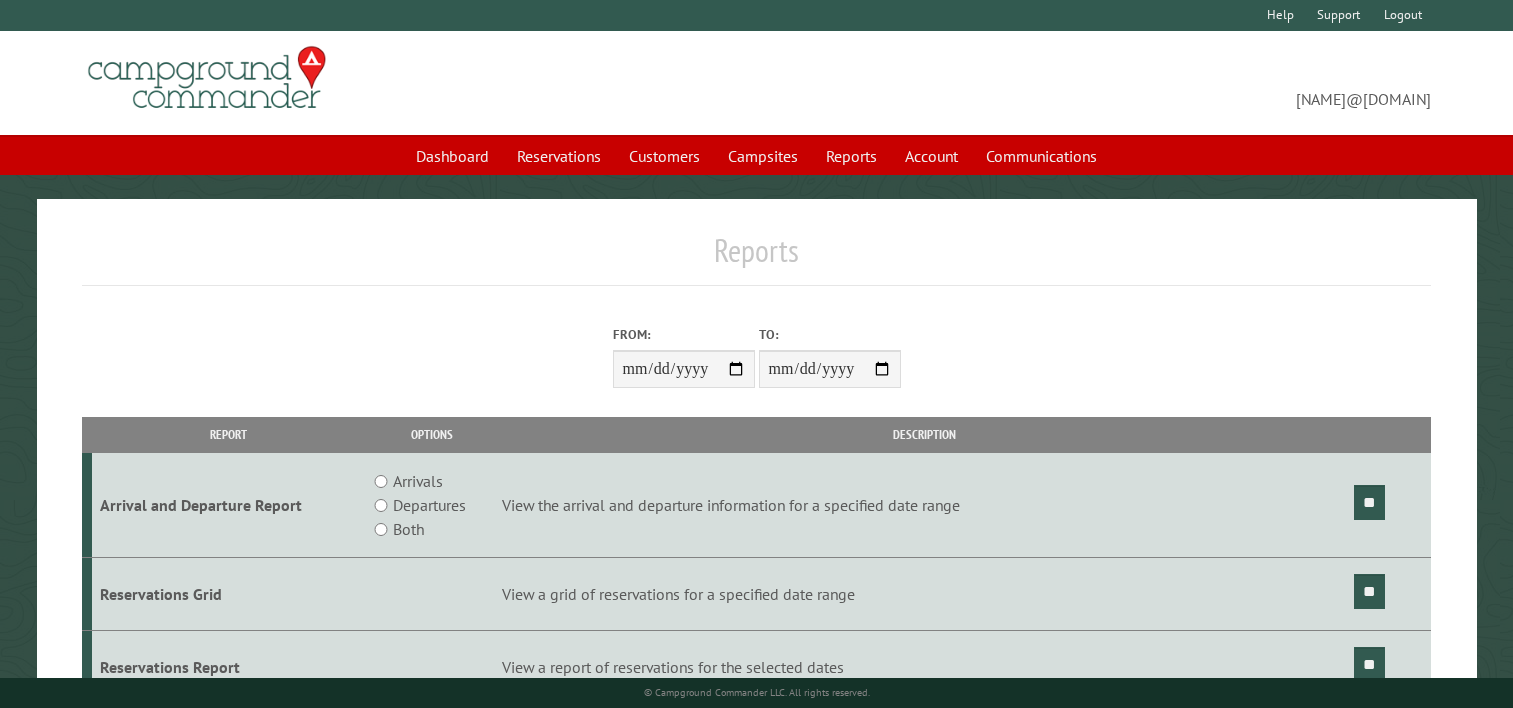 scroll, scrollTop: 0, scrollLeft: 0, axis: both 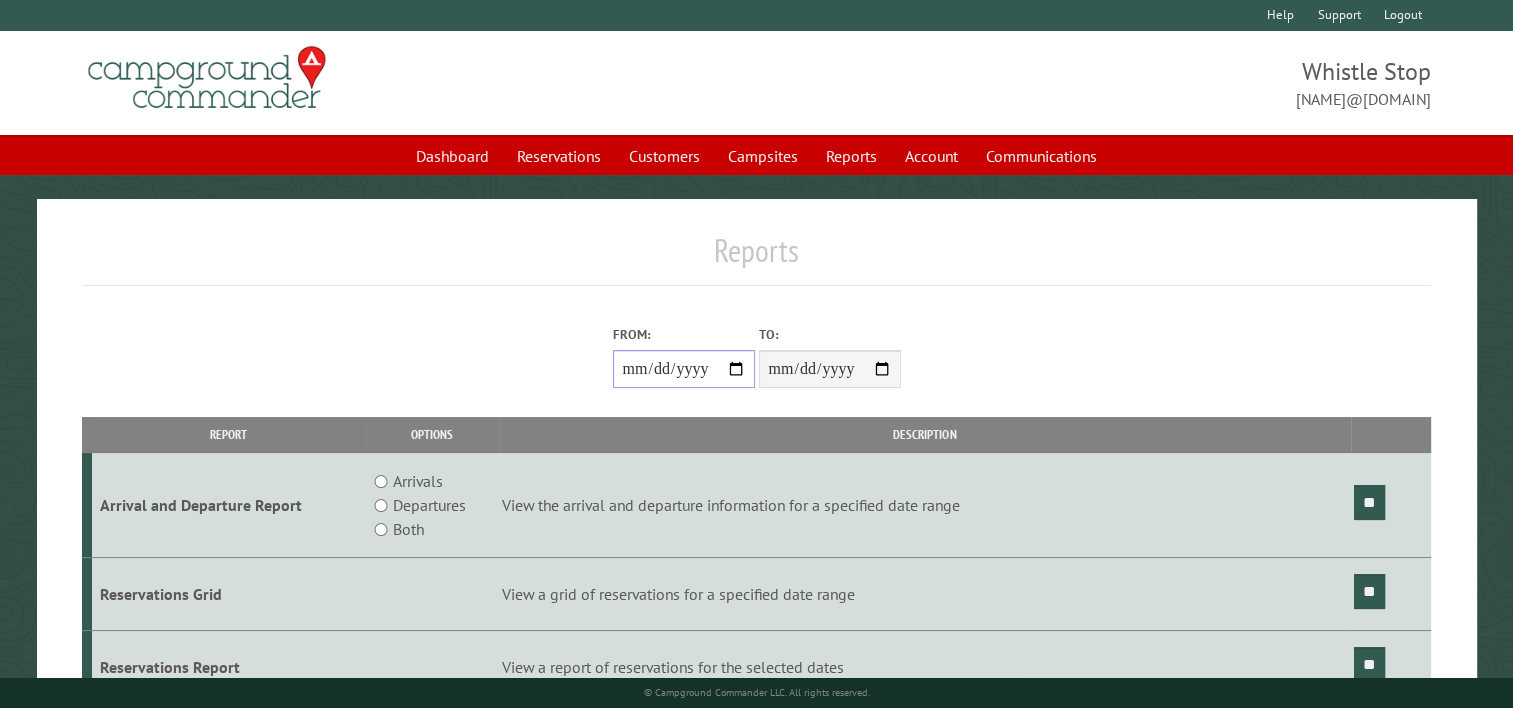 click on "From:" at bounding box center (684, 369) 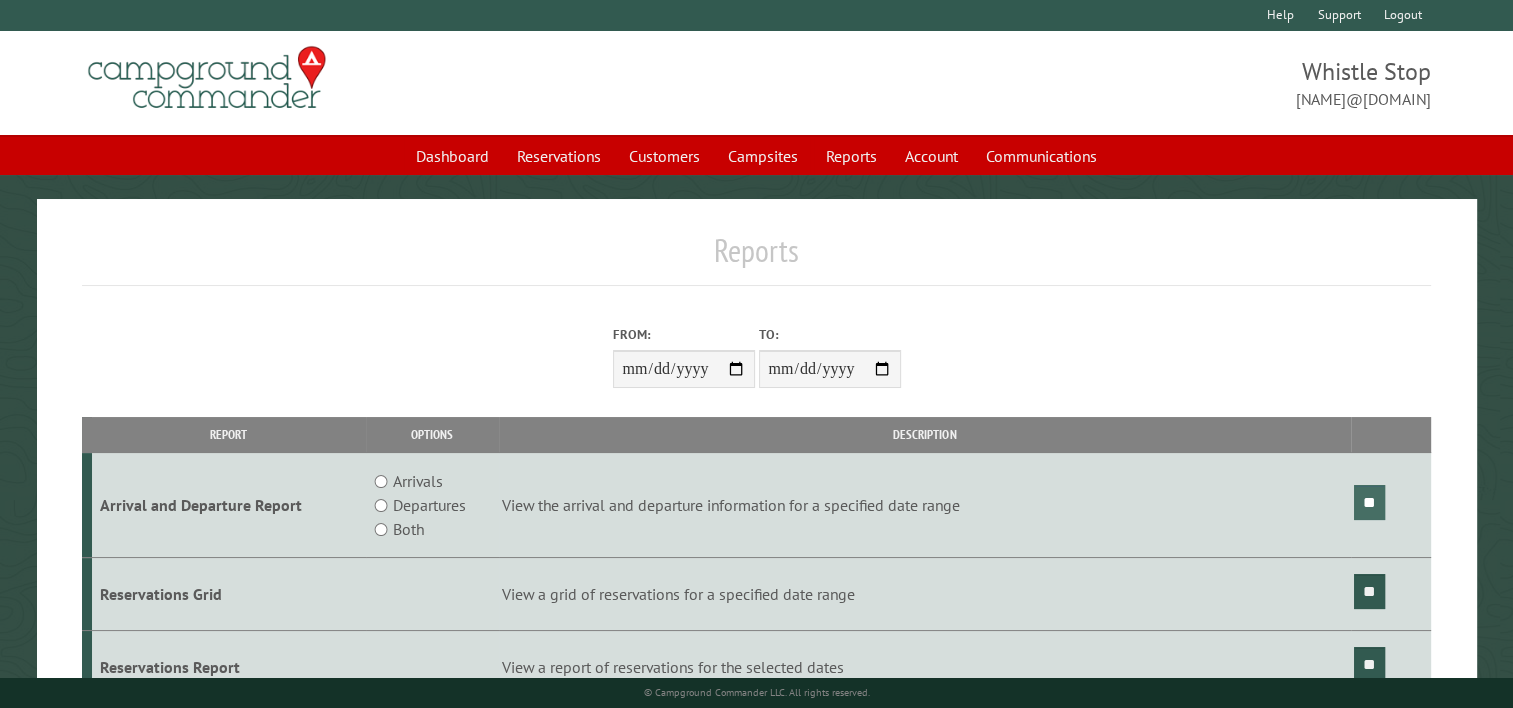 click on "**" at bounding box center (1369, 502) 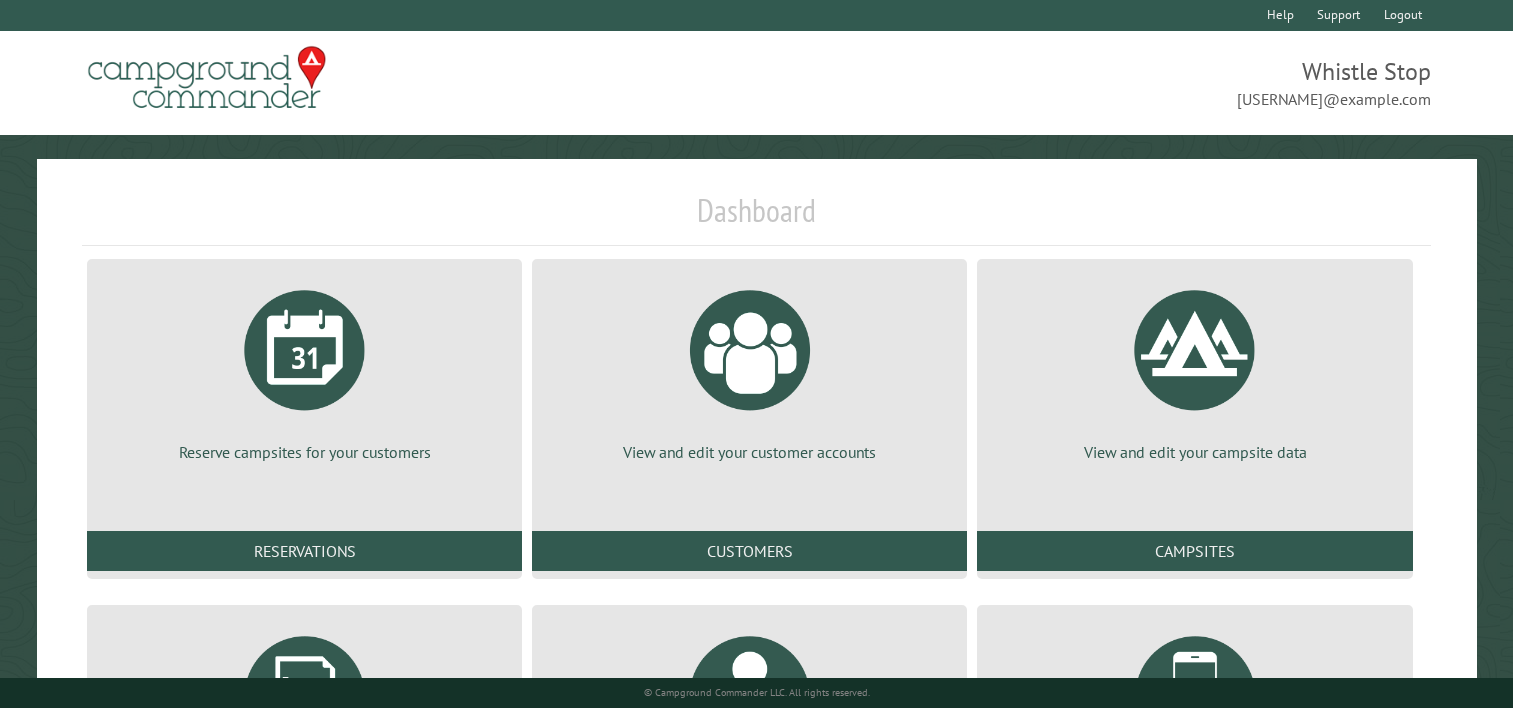 scroll, scrollTop: 0, scrollLeft: 0, axis: both 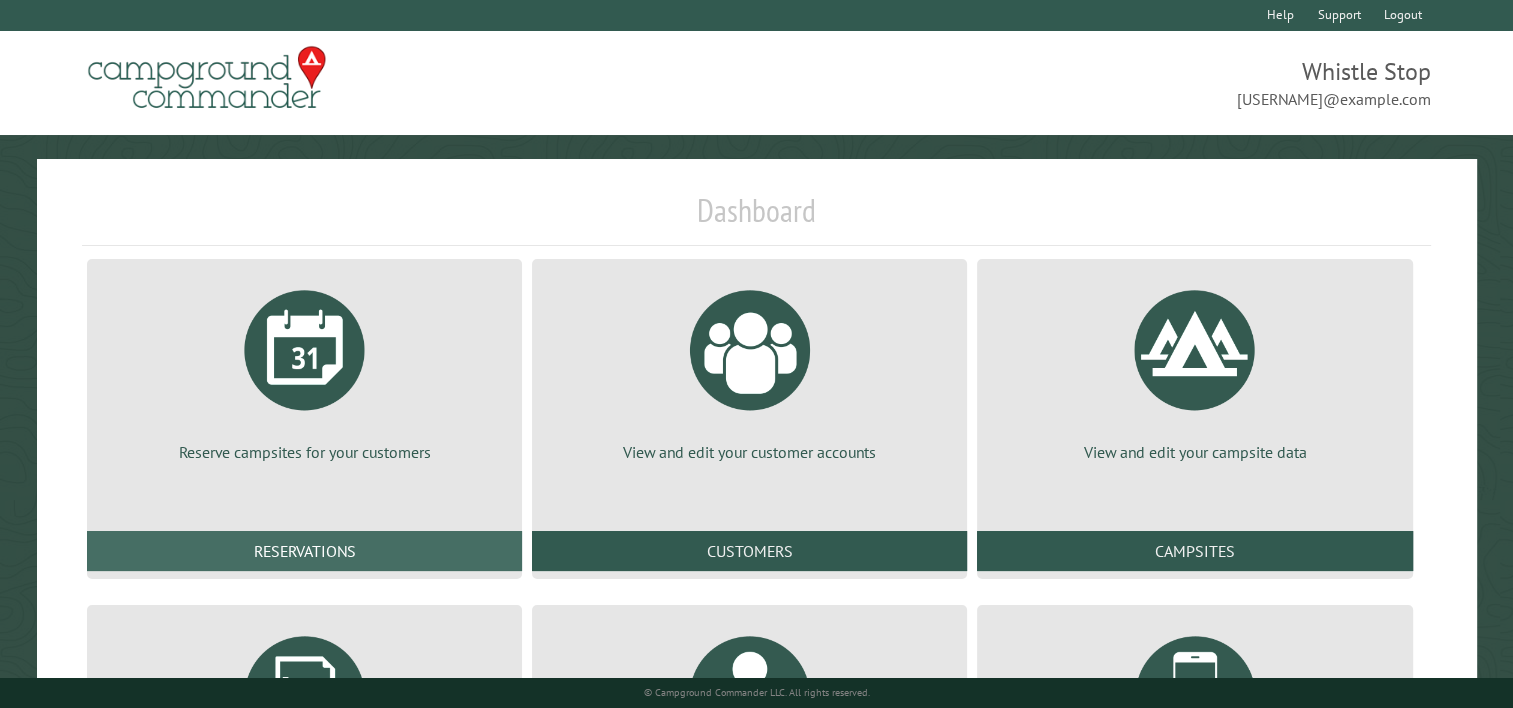 click on "Reservations" at bounding box center [304, 551] 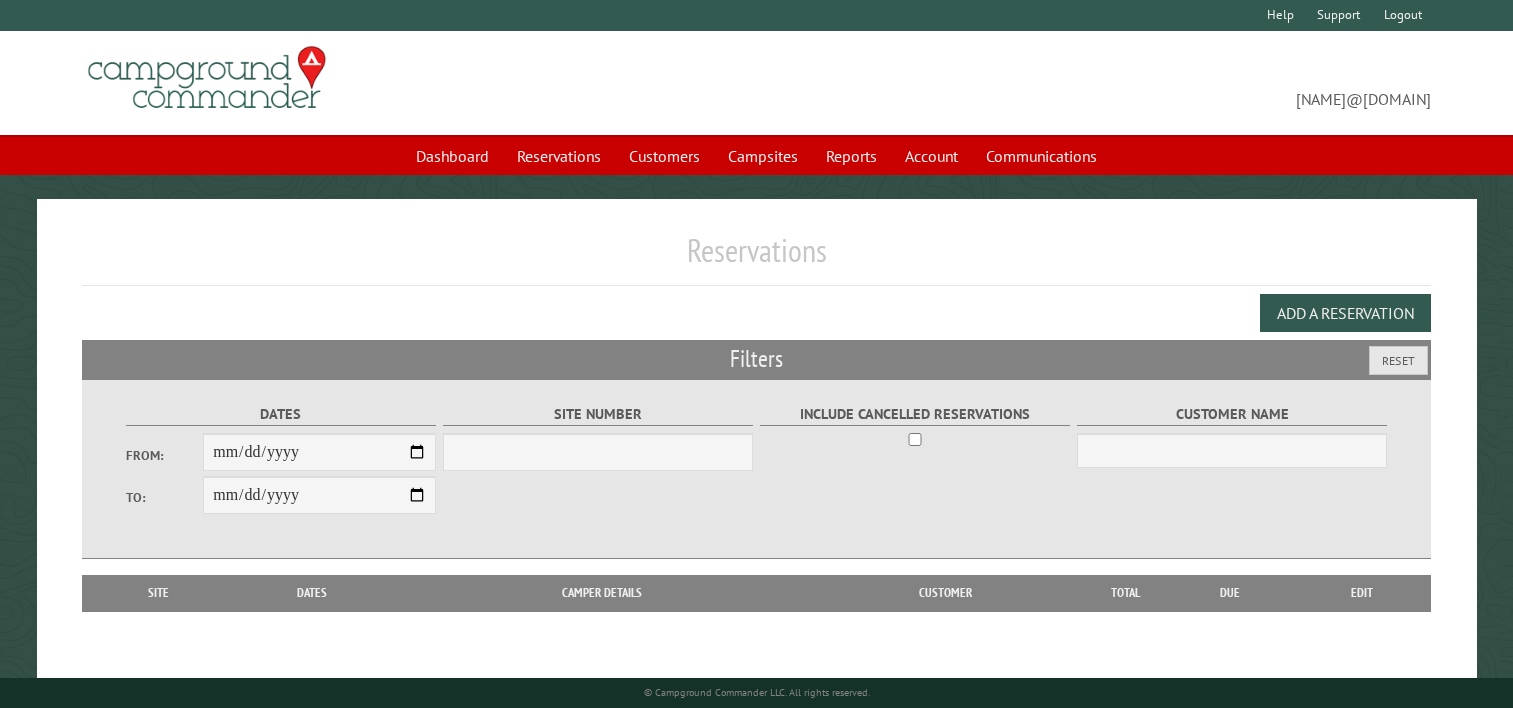 scroll, scrollTop: 0, scrollLeft: 0, axis: both 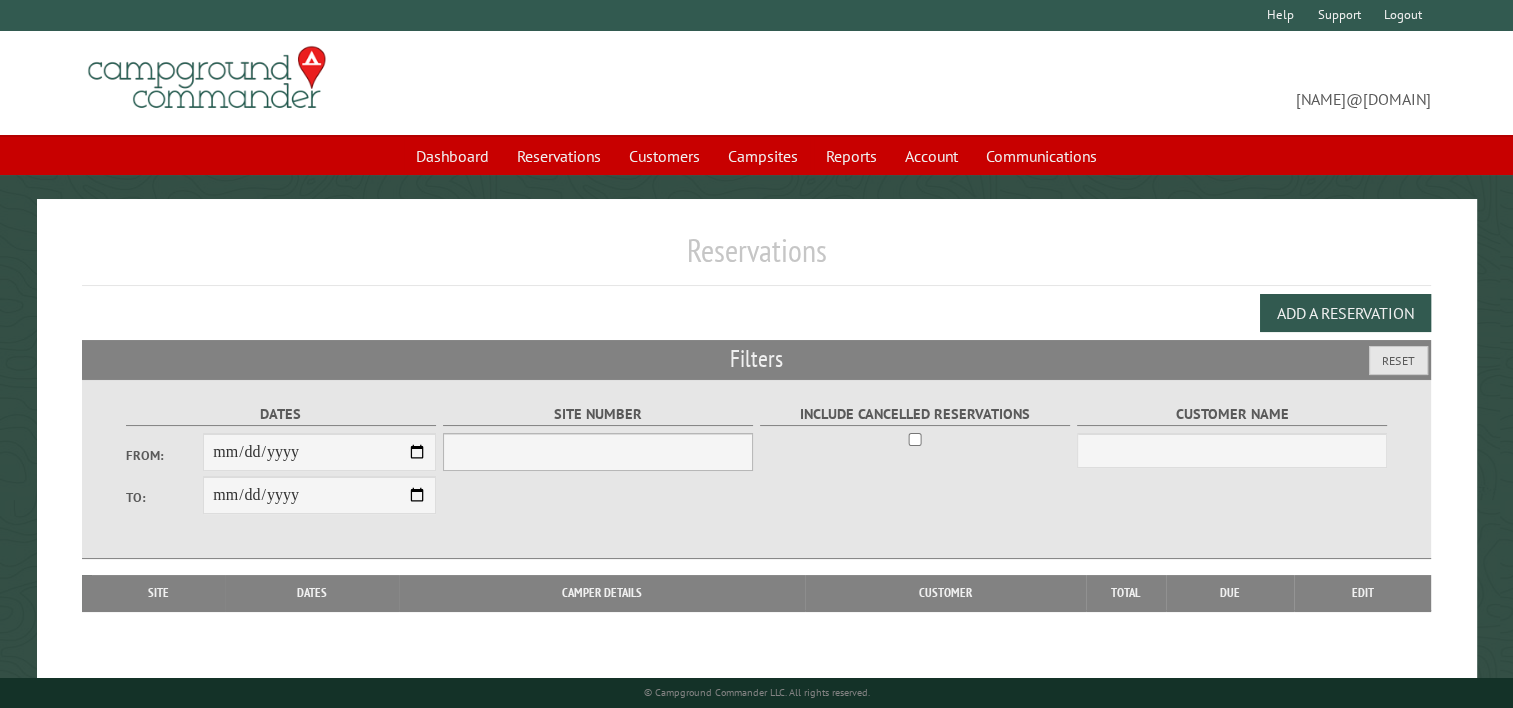 select on "***" 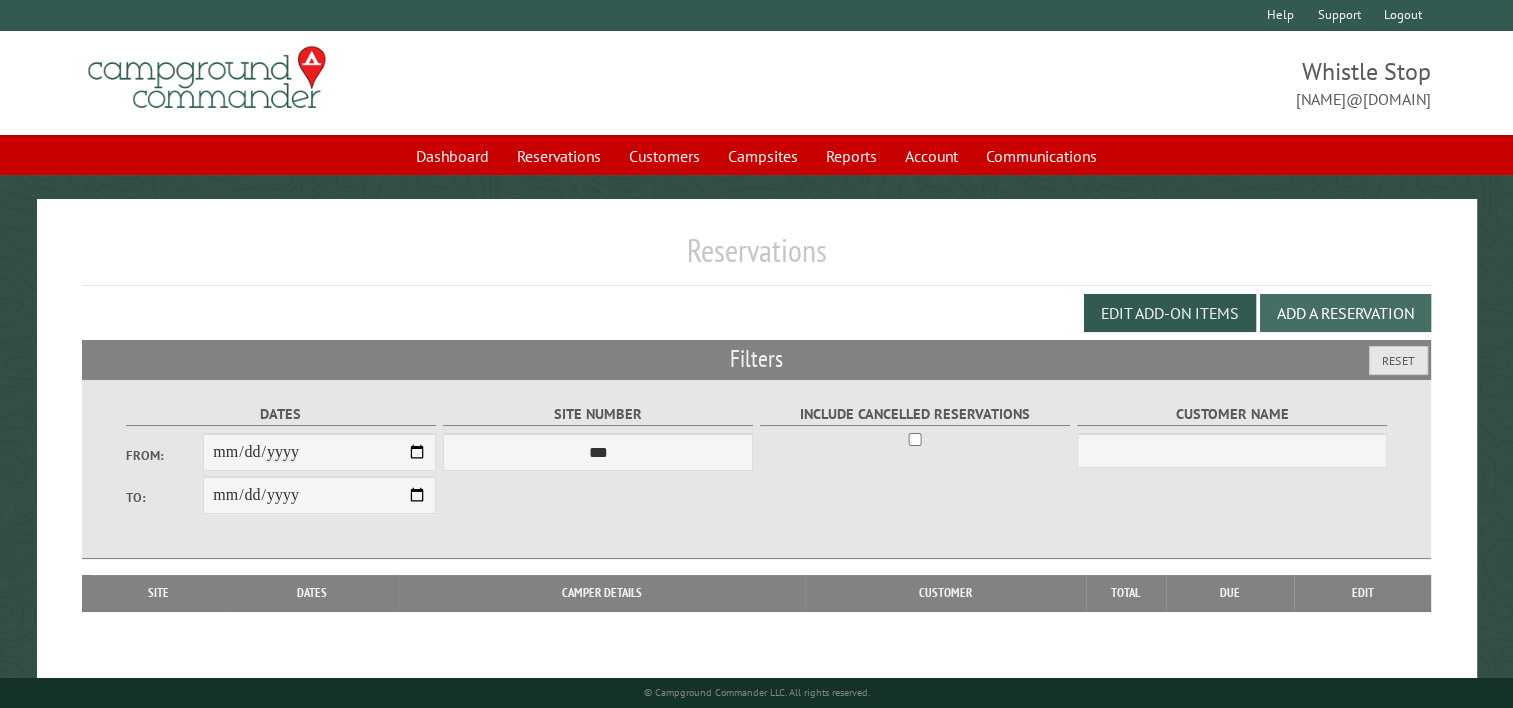 click on "Add a Reservation" at bounding box center (1345, 313) 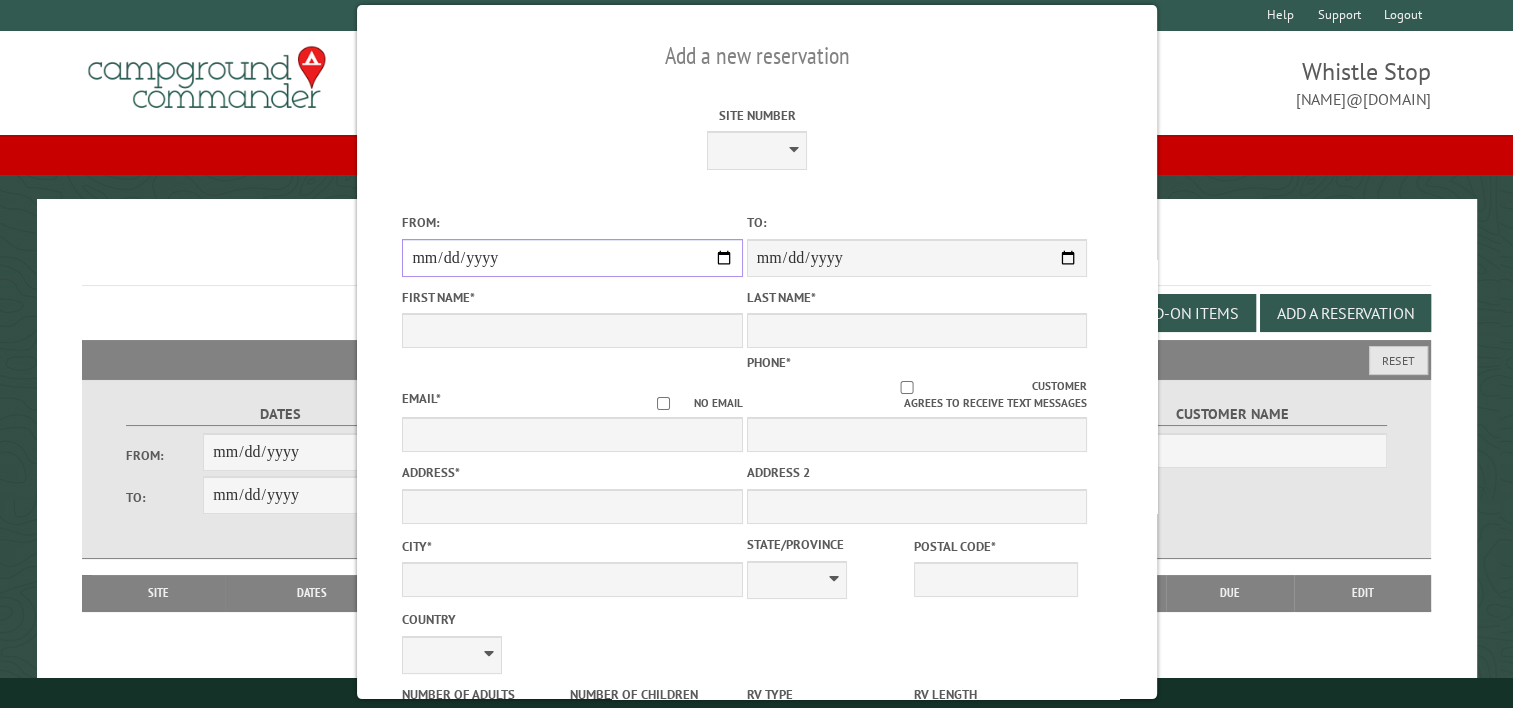 click on "From:" at bounding box center (572, 258) 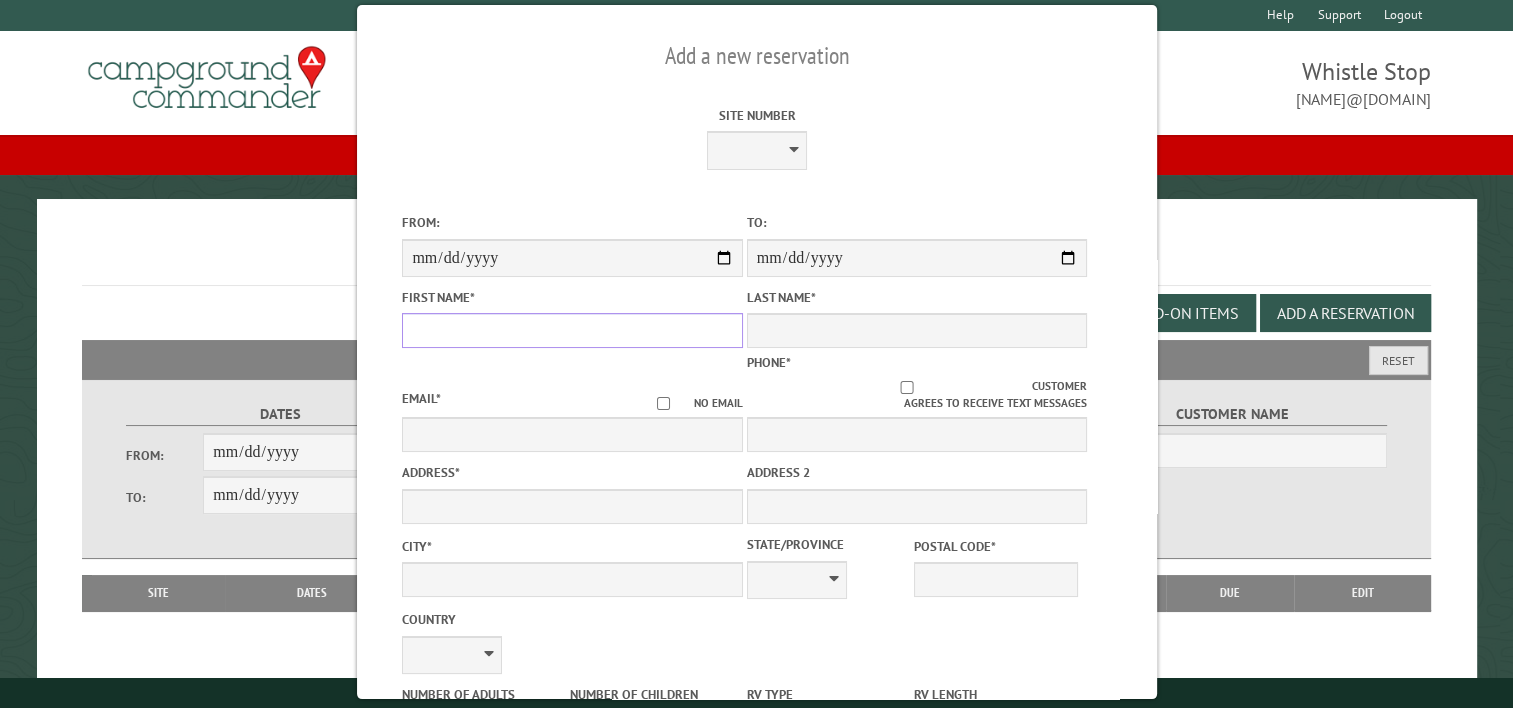 click on "First Name *" at bounding box center (572, 330) 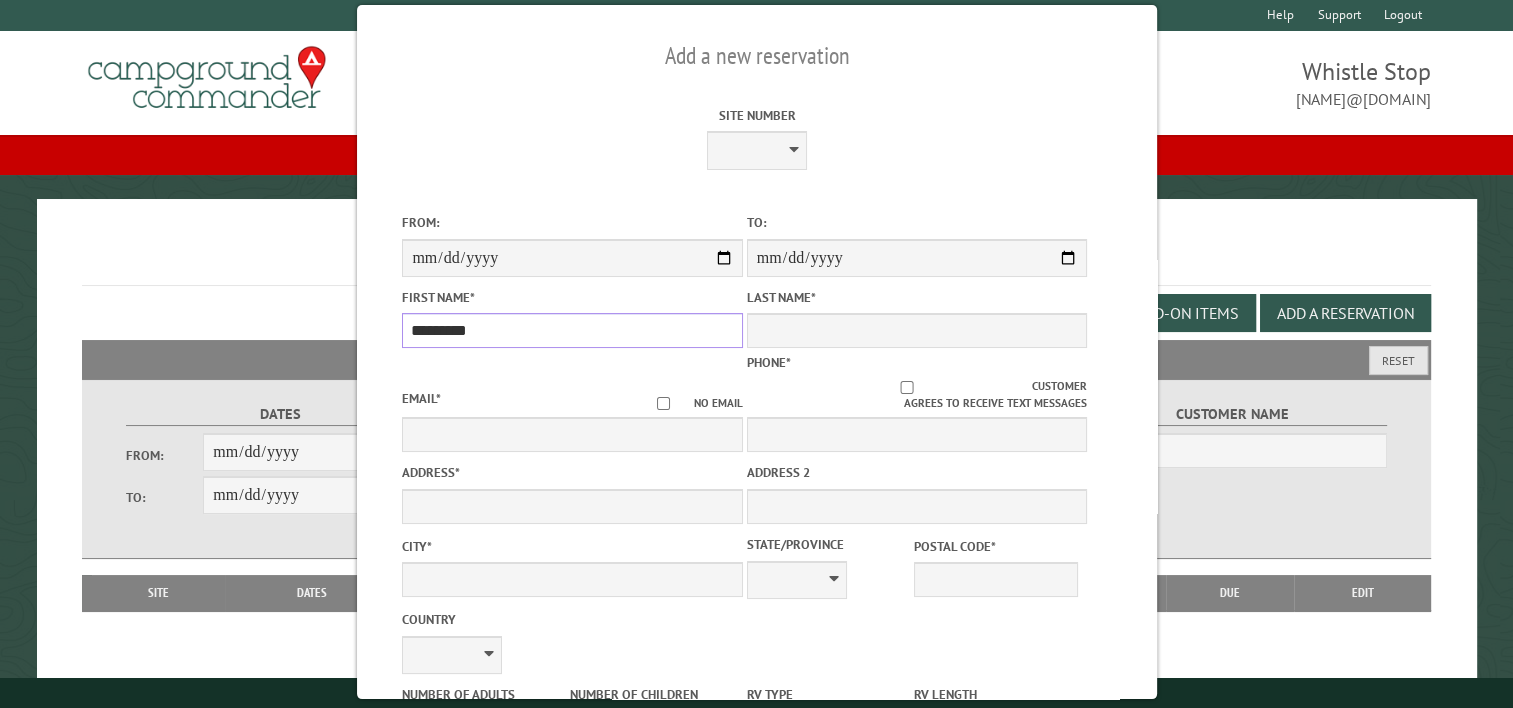 type on "*********" 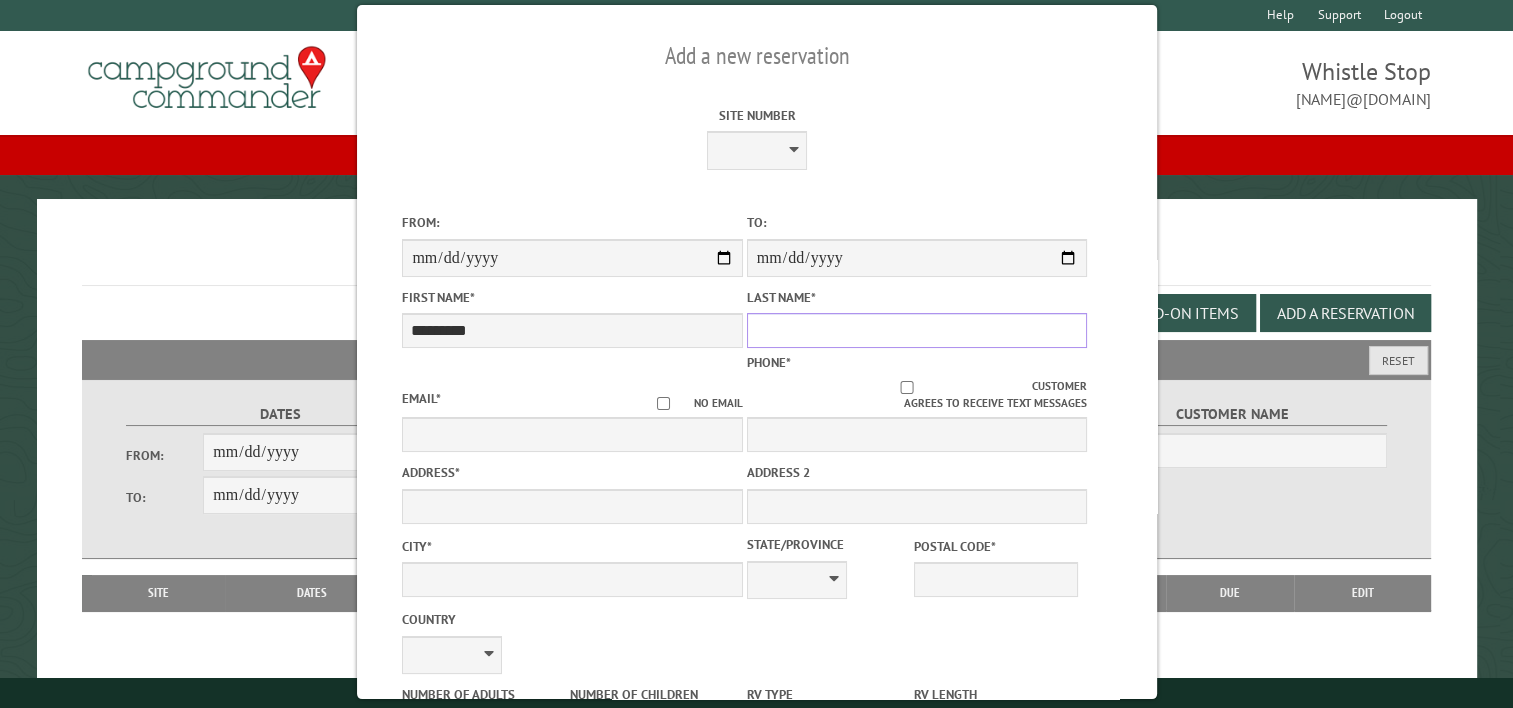 click on "Last Name *" at bounding box center [916, 330] 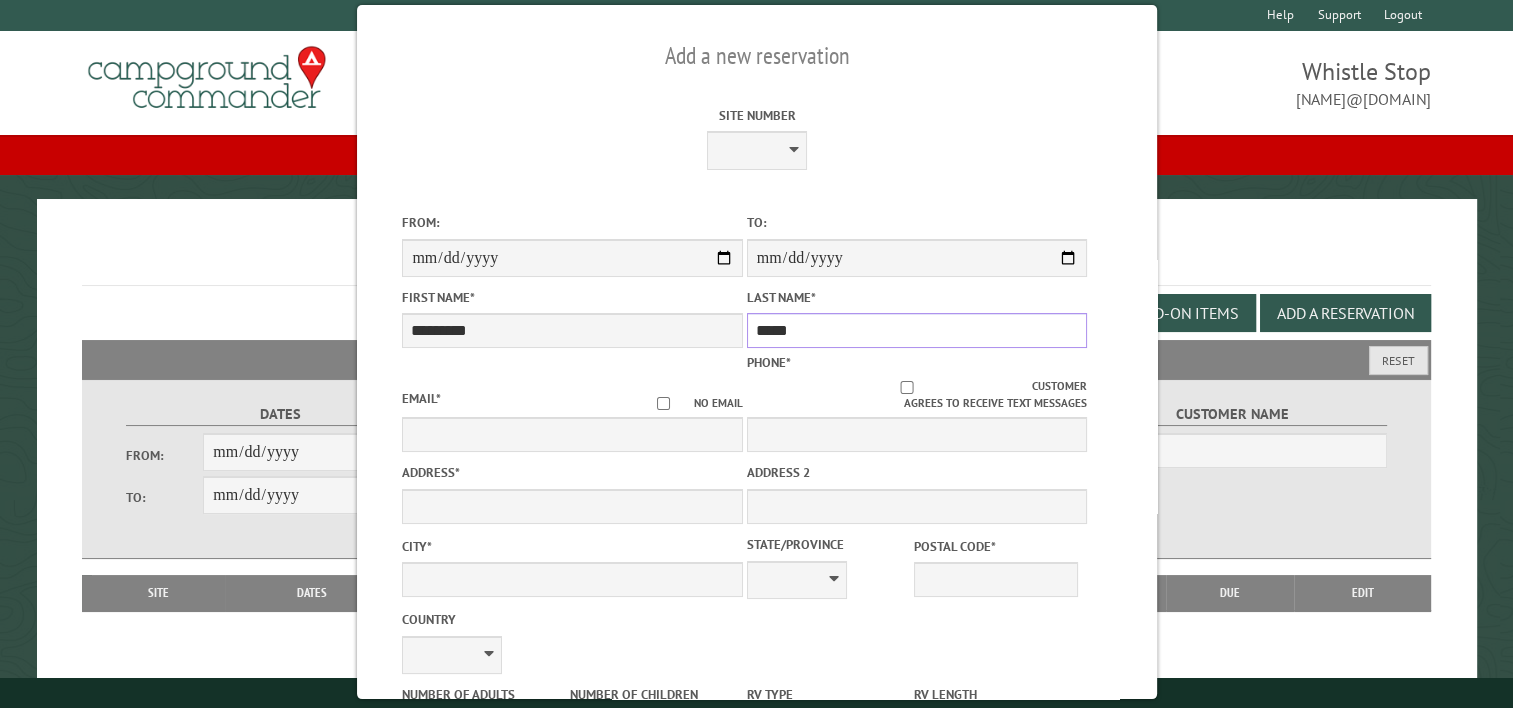type on "*****" 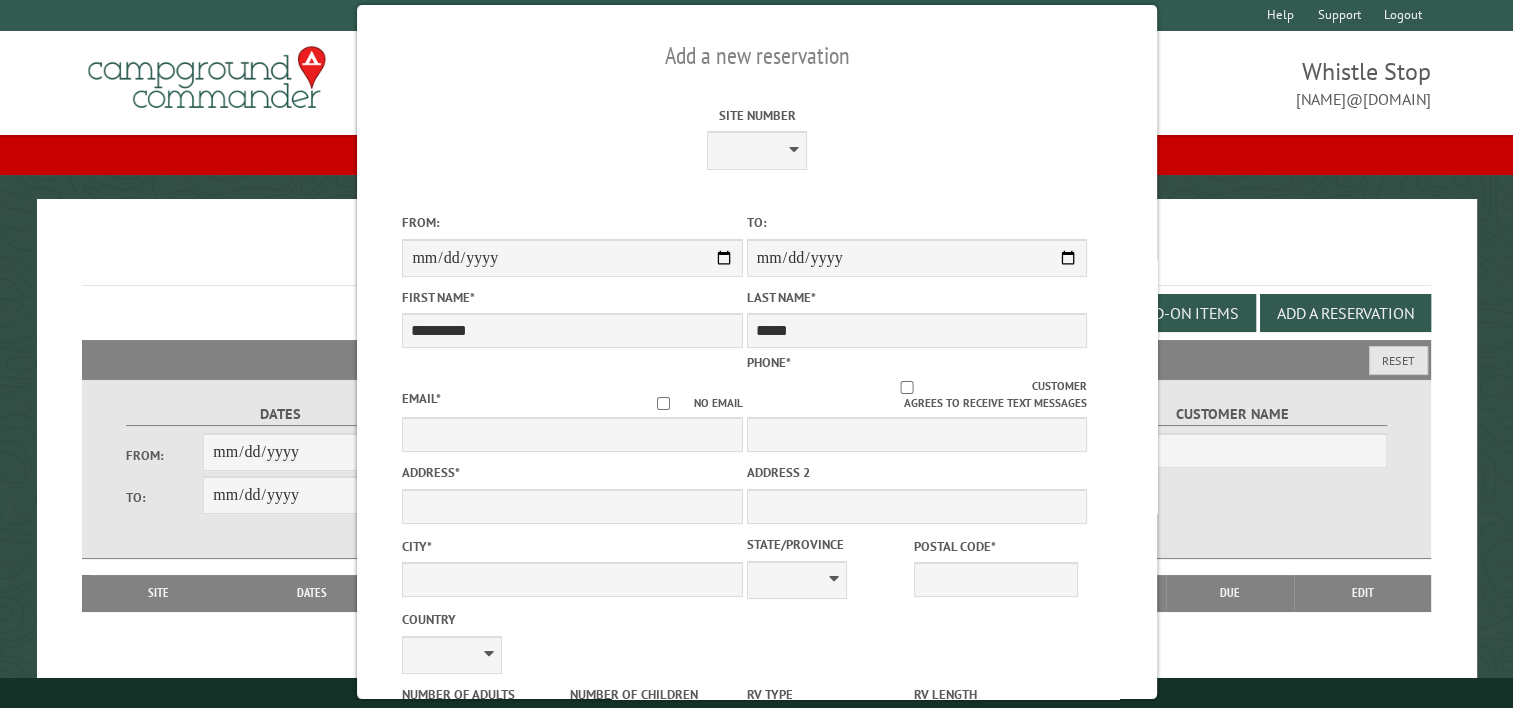 click on "Email *
No email" at bounding box center [572, 423] 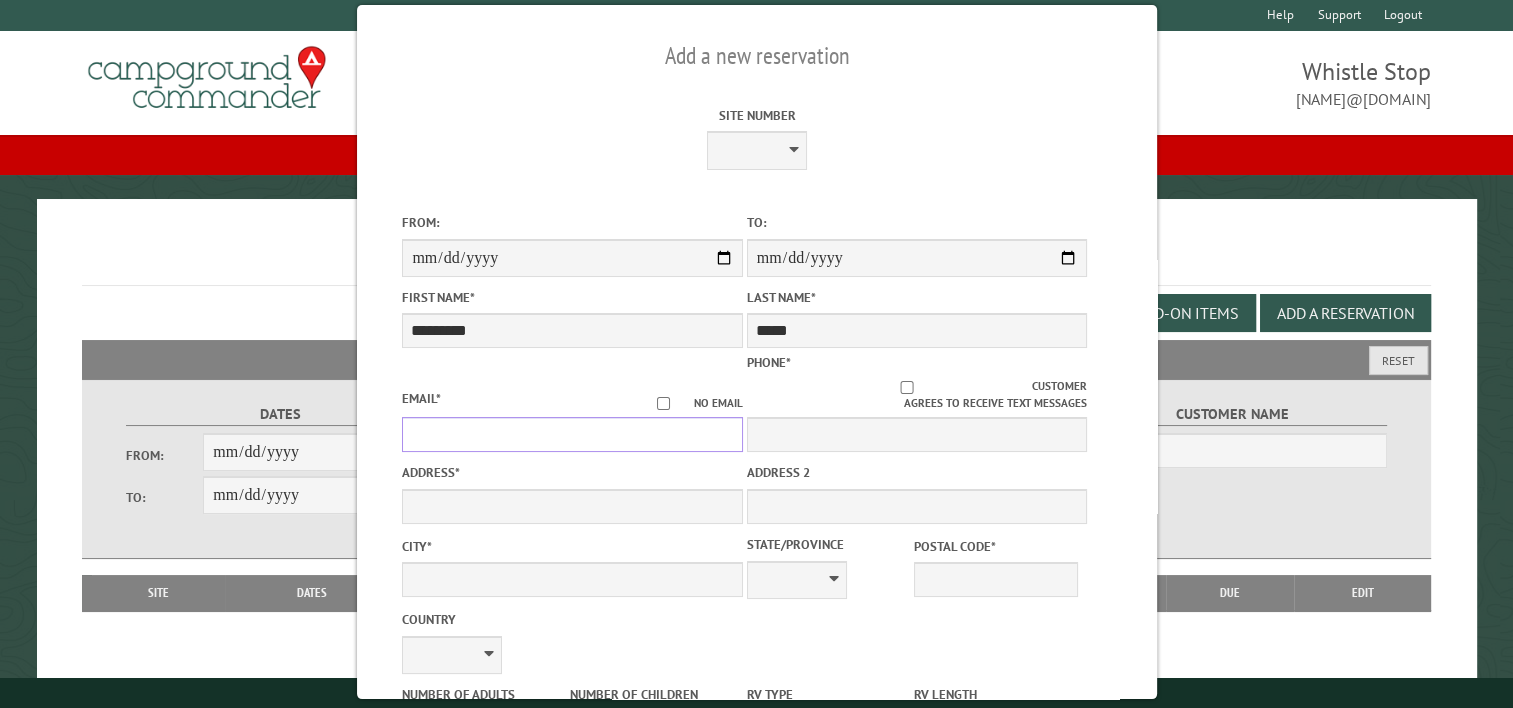 click on "Email *" at bounding box center [572, 434] 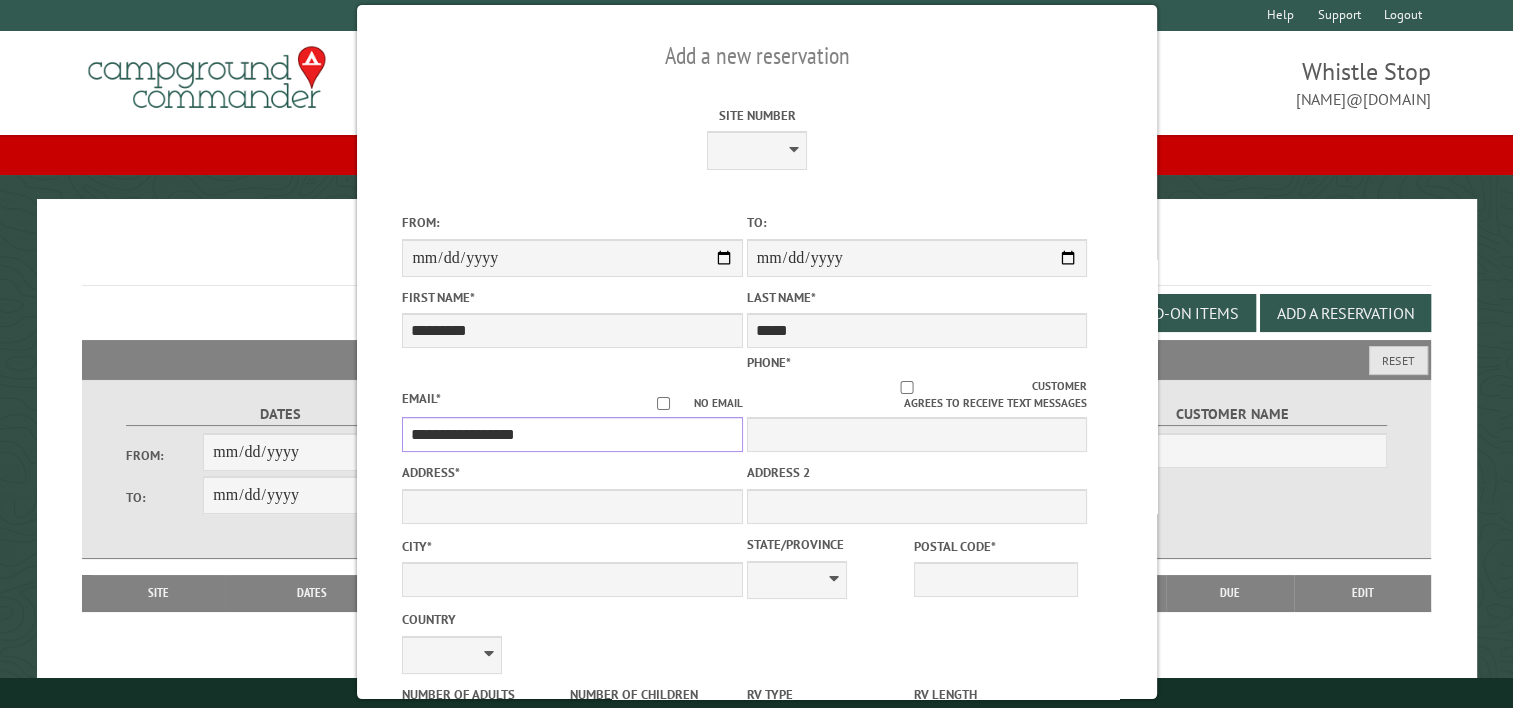 type on "**********" 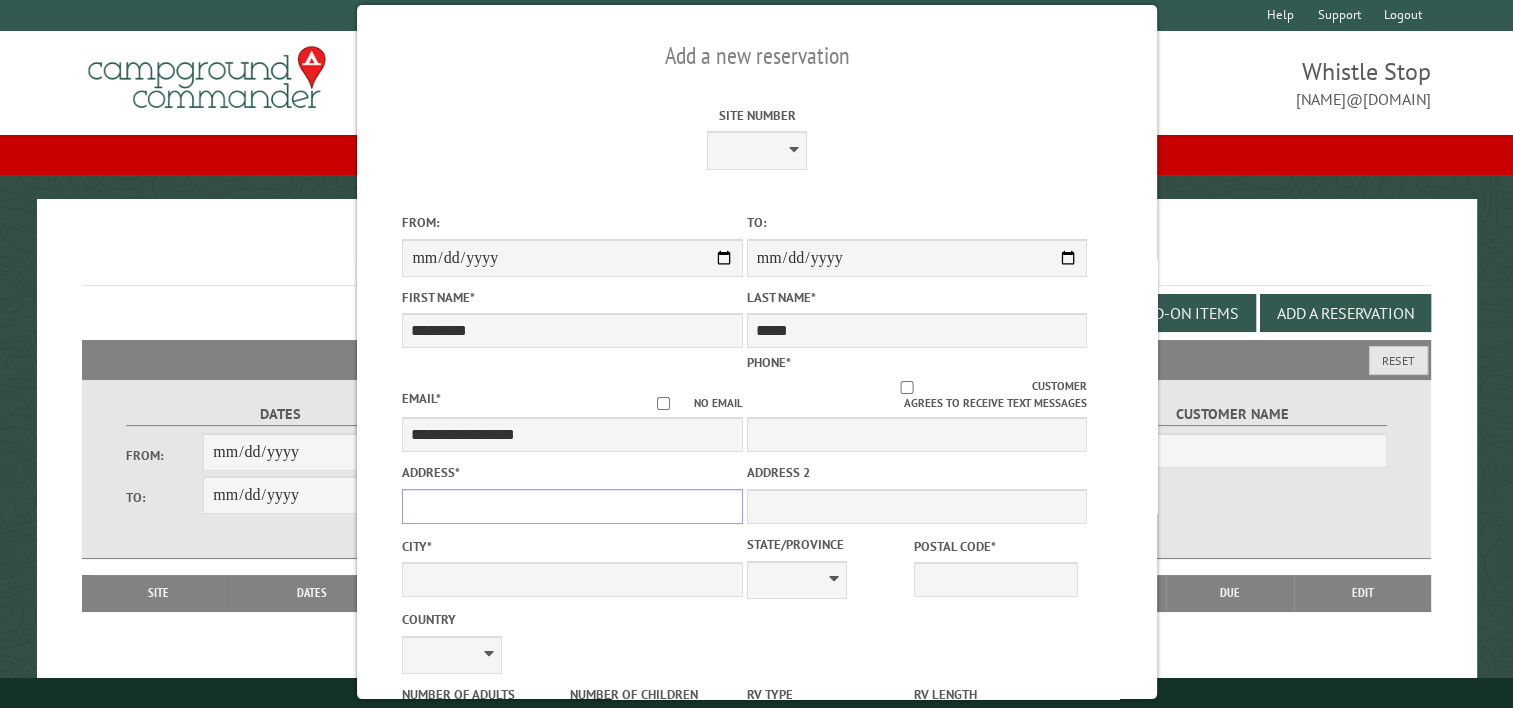 click on "Address *" at bounding box center [572, 506] 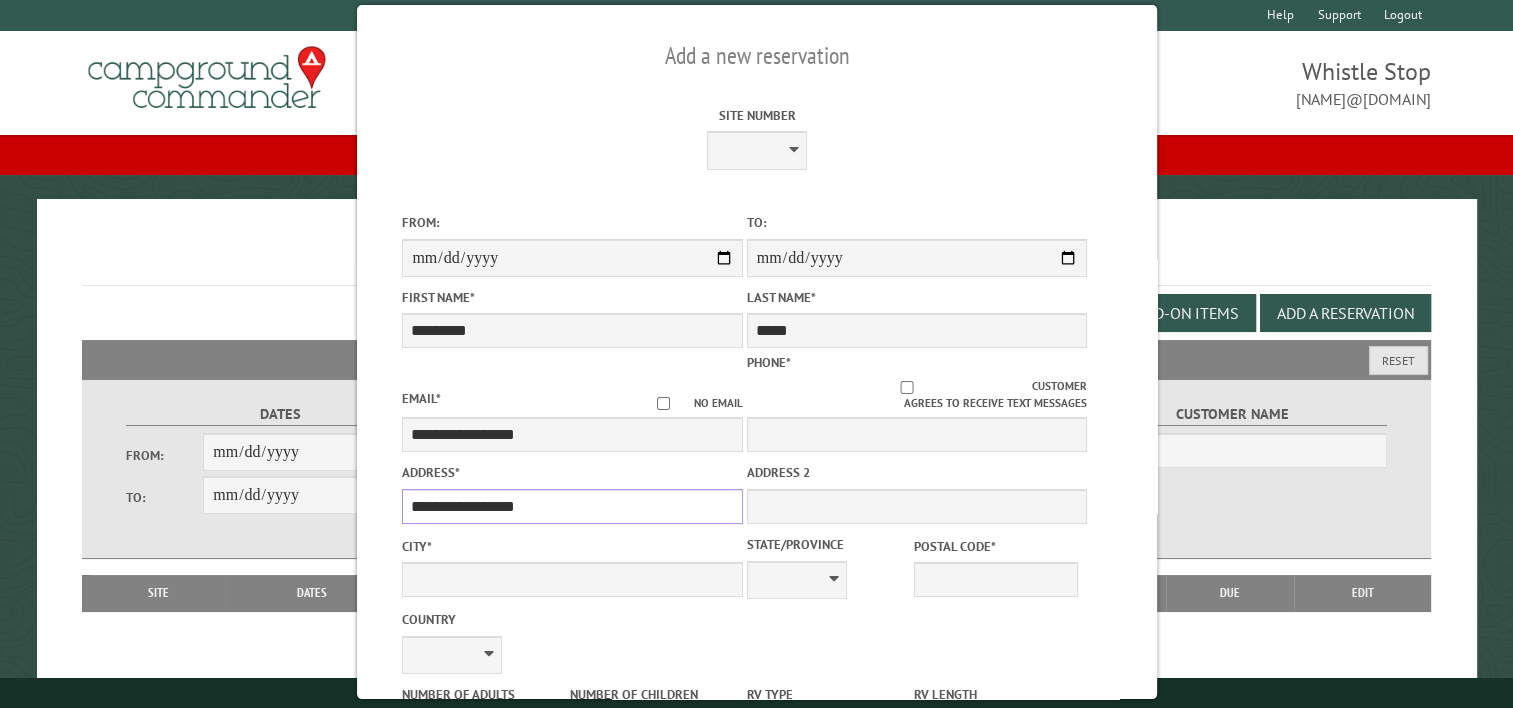type on "**********" 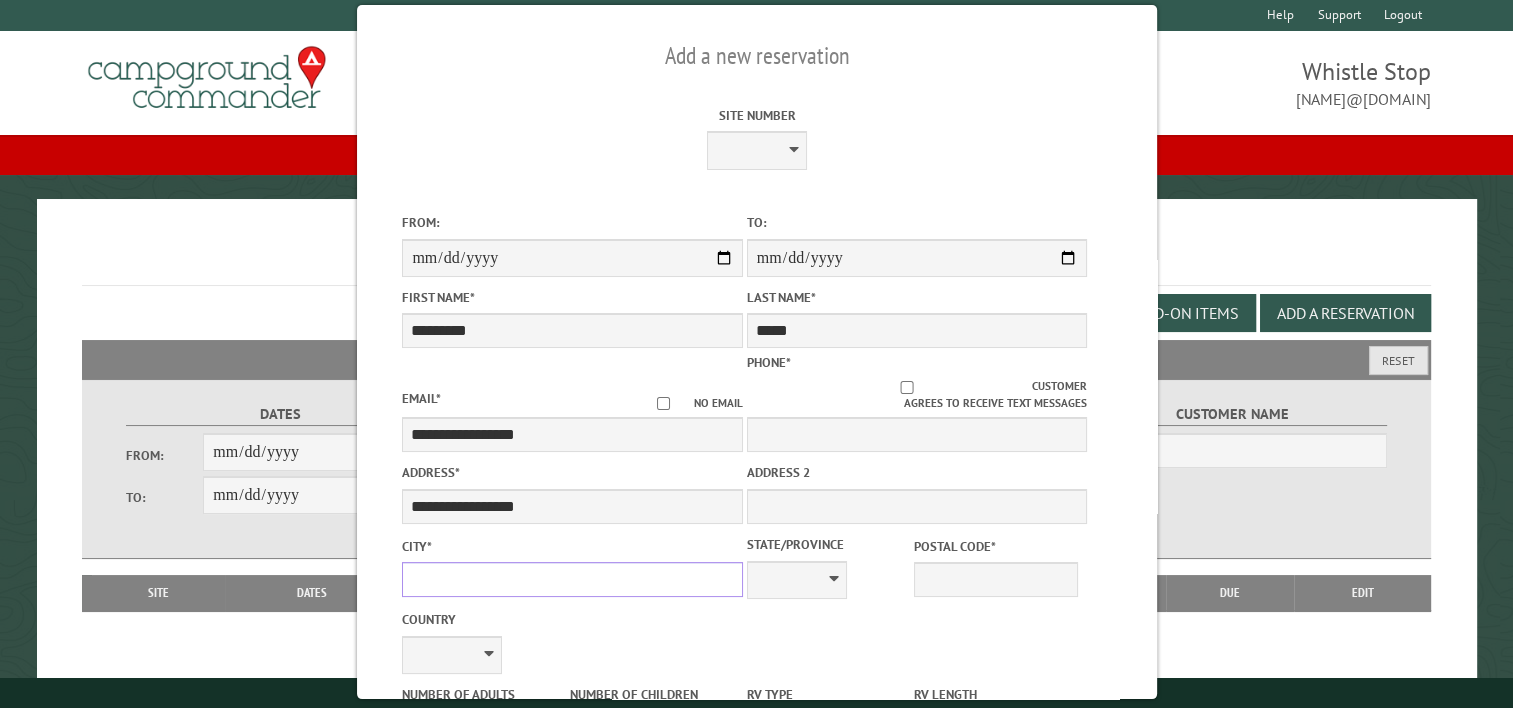 click on "City *" at bounding box center [572, 579] 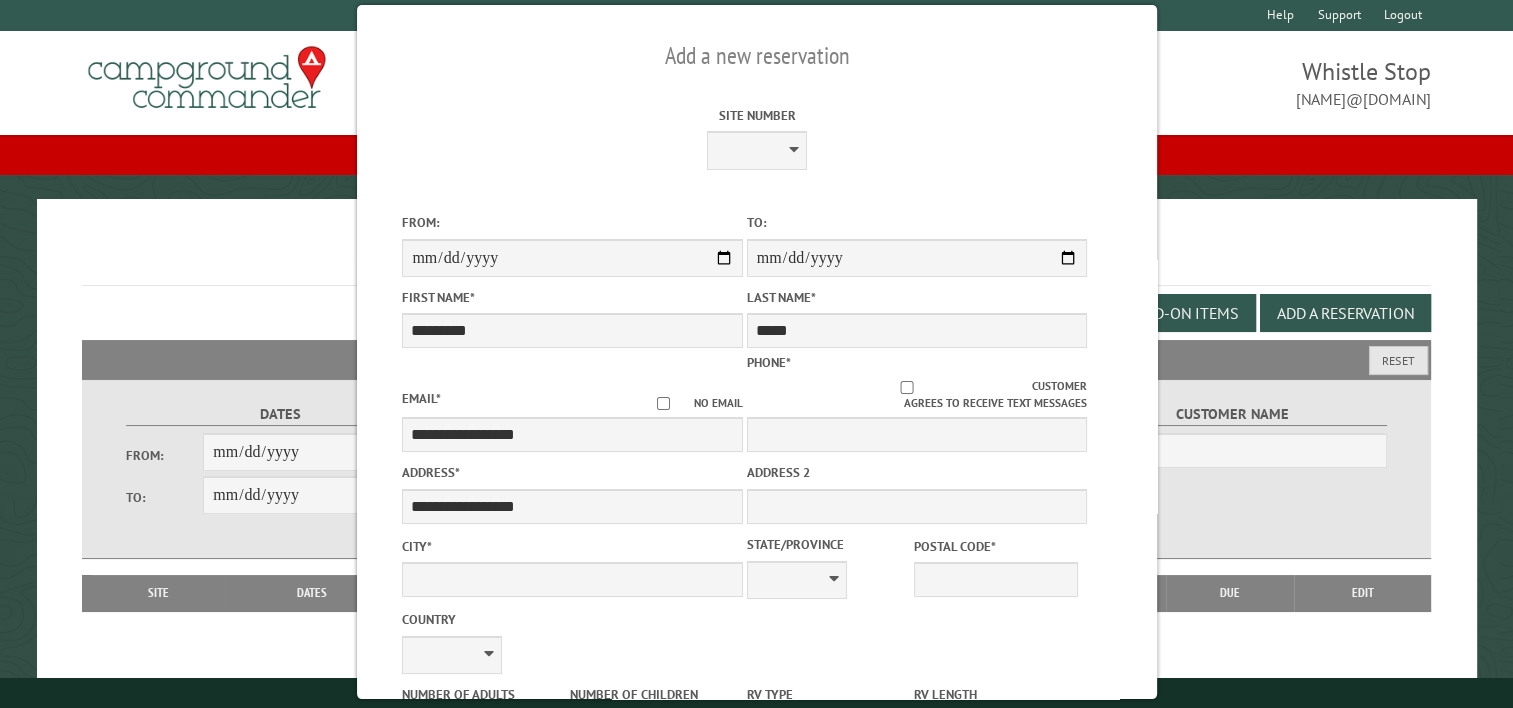 click on "Postal Code *" at bounding box center (995, 566) 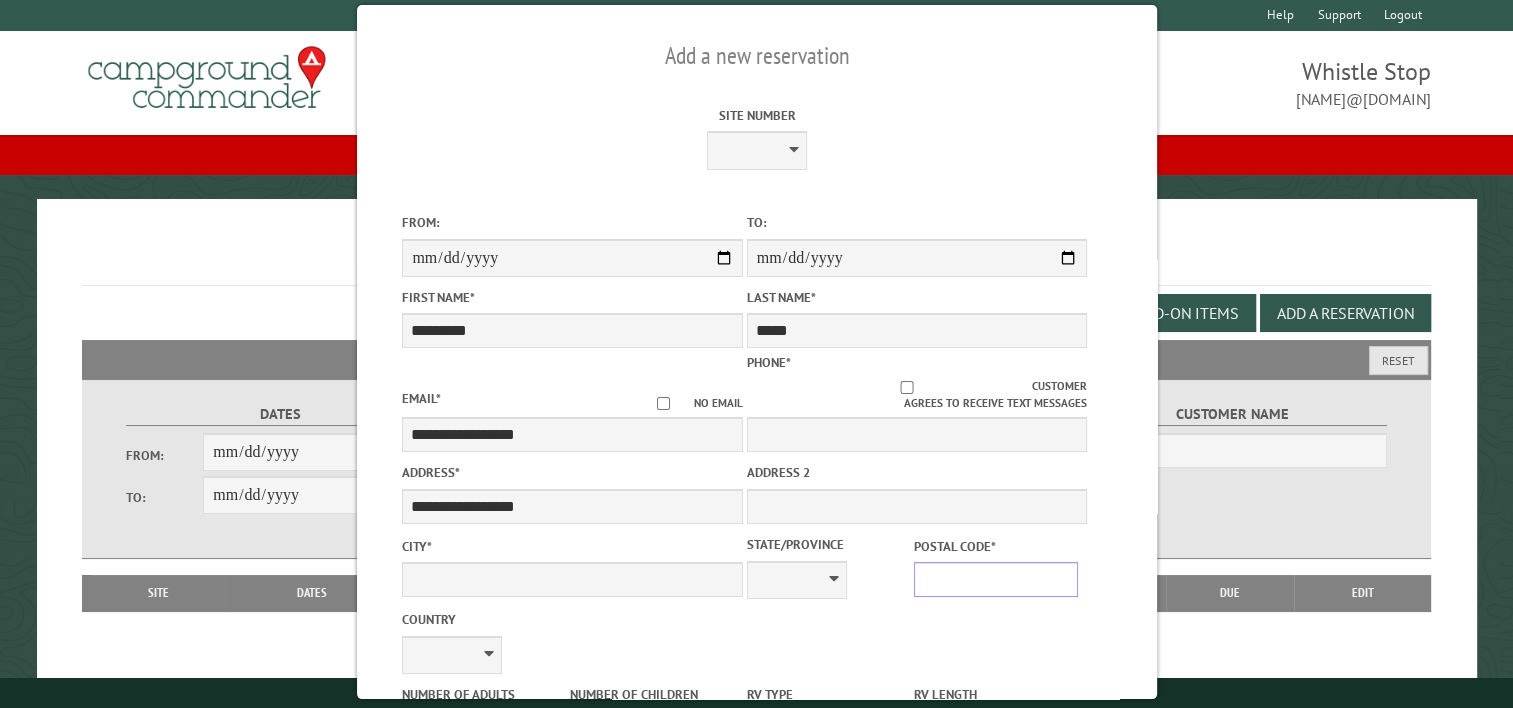 click on "Postal Code *" at bounding box center [995, 579] 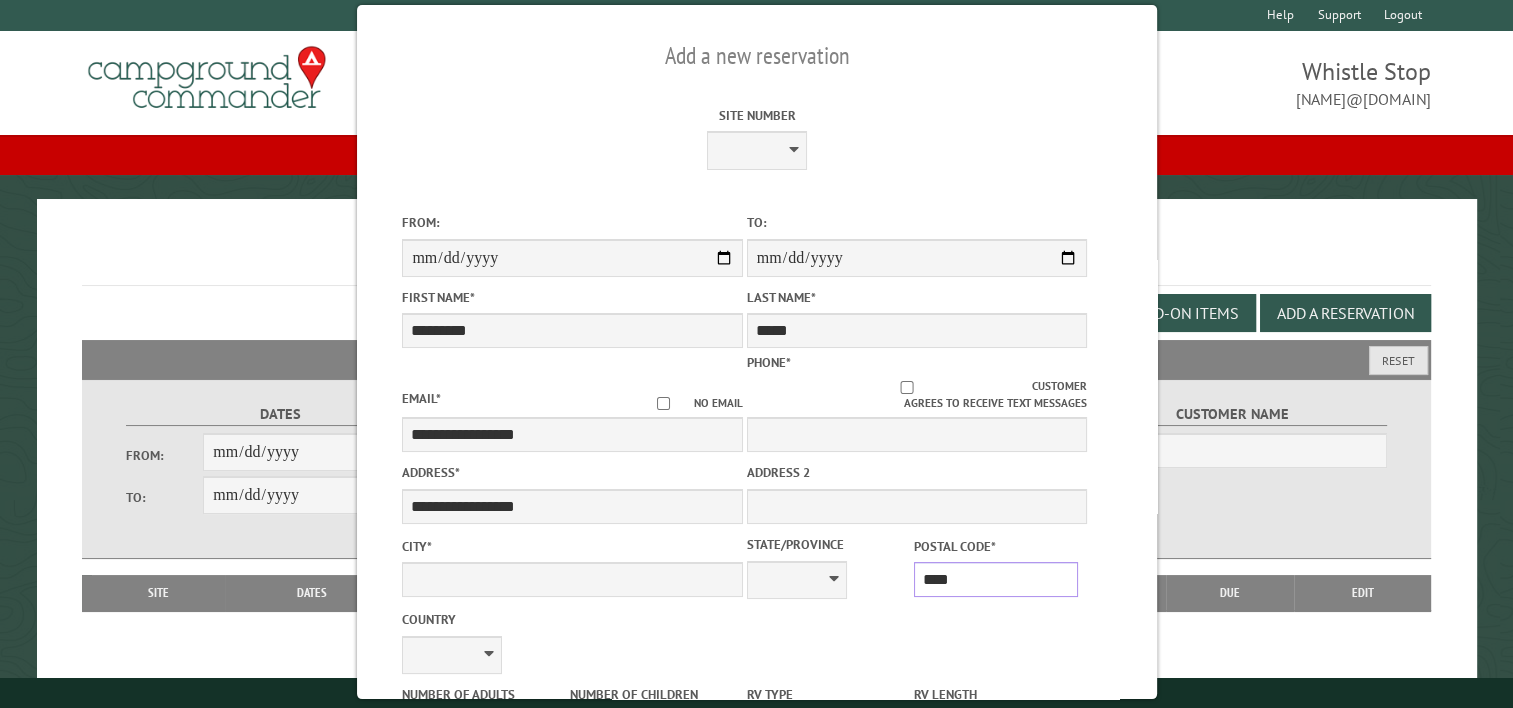 type on "*****" 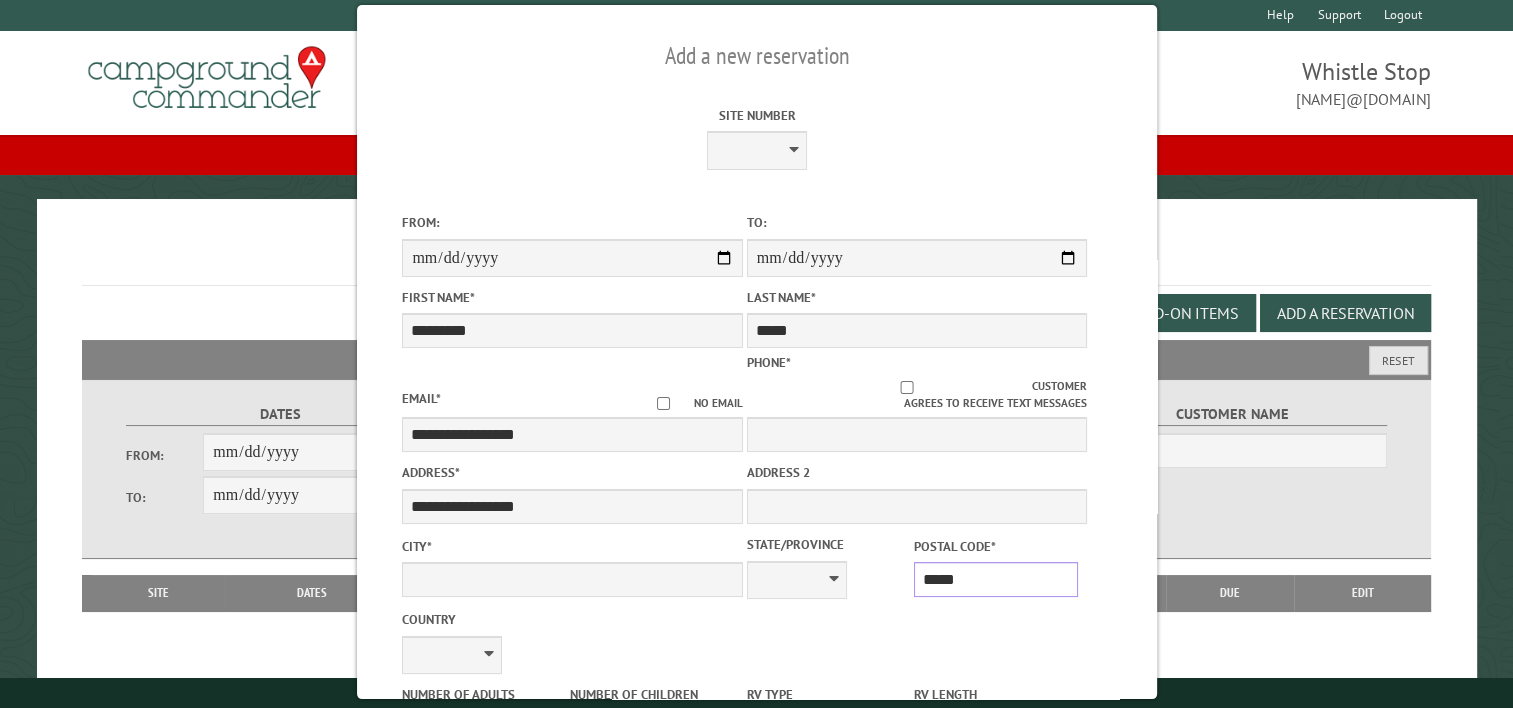 type on "*******" 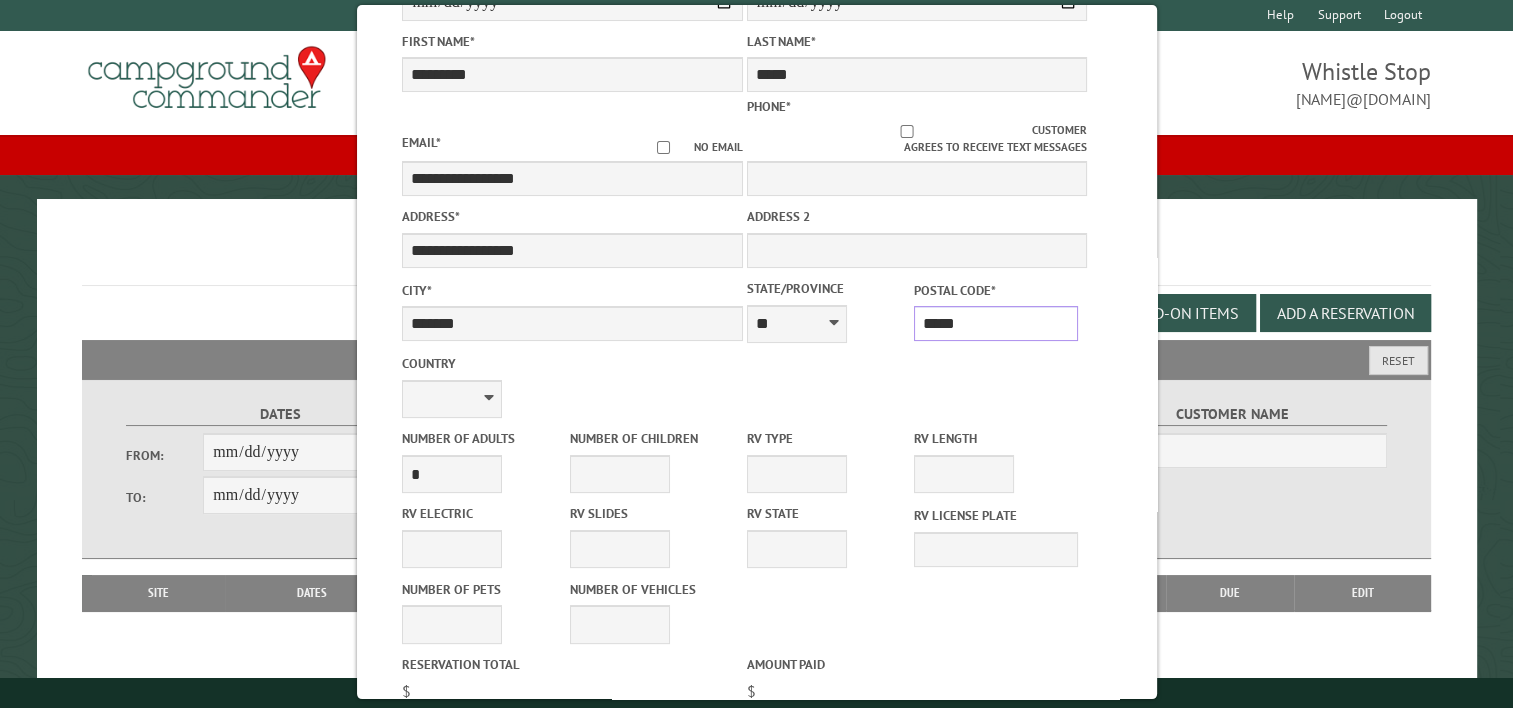 scroll, scrollTop: 300, scrollLeft: 0, axis: vertical 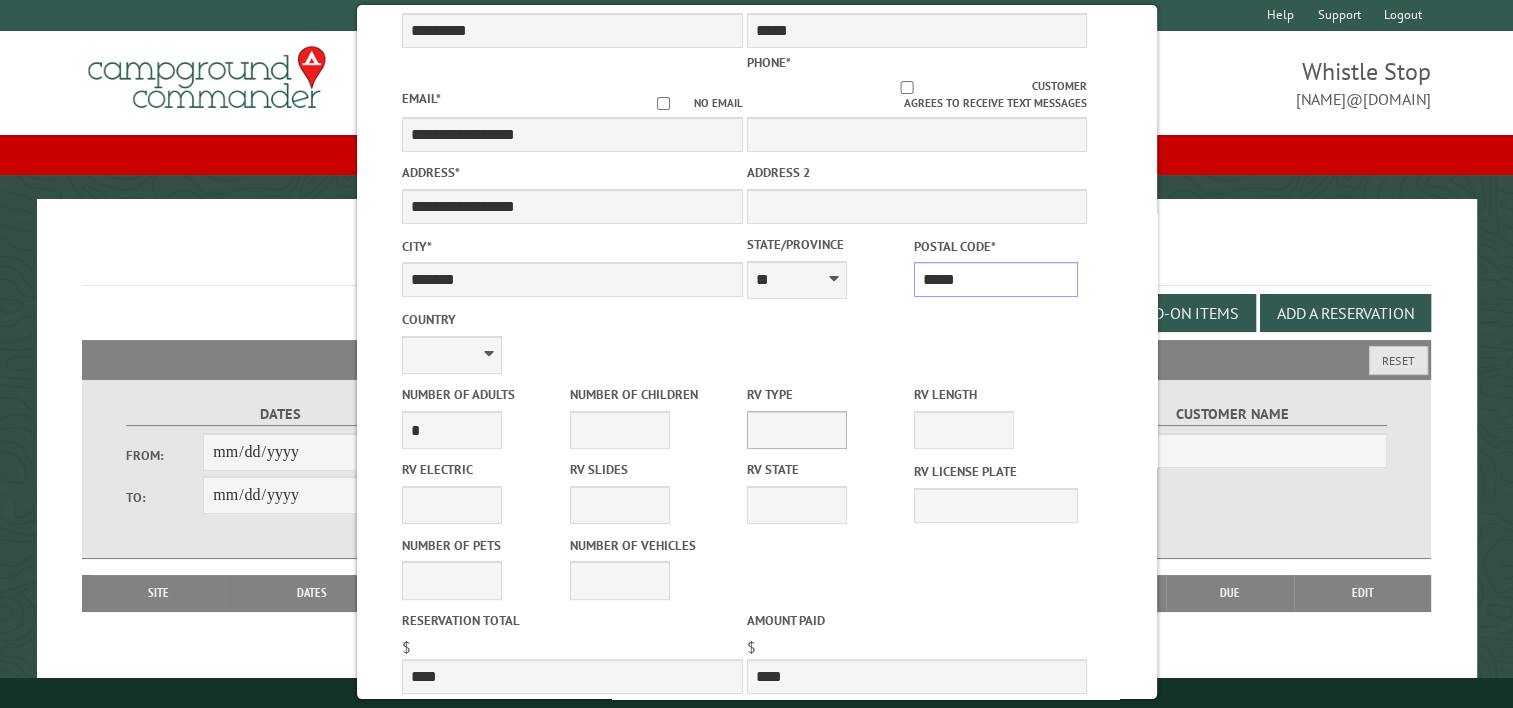 type on "*****" 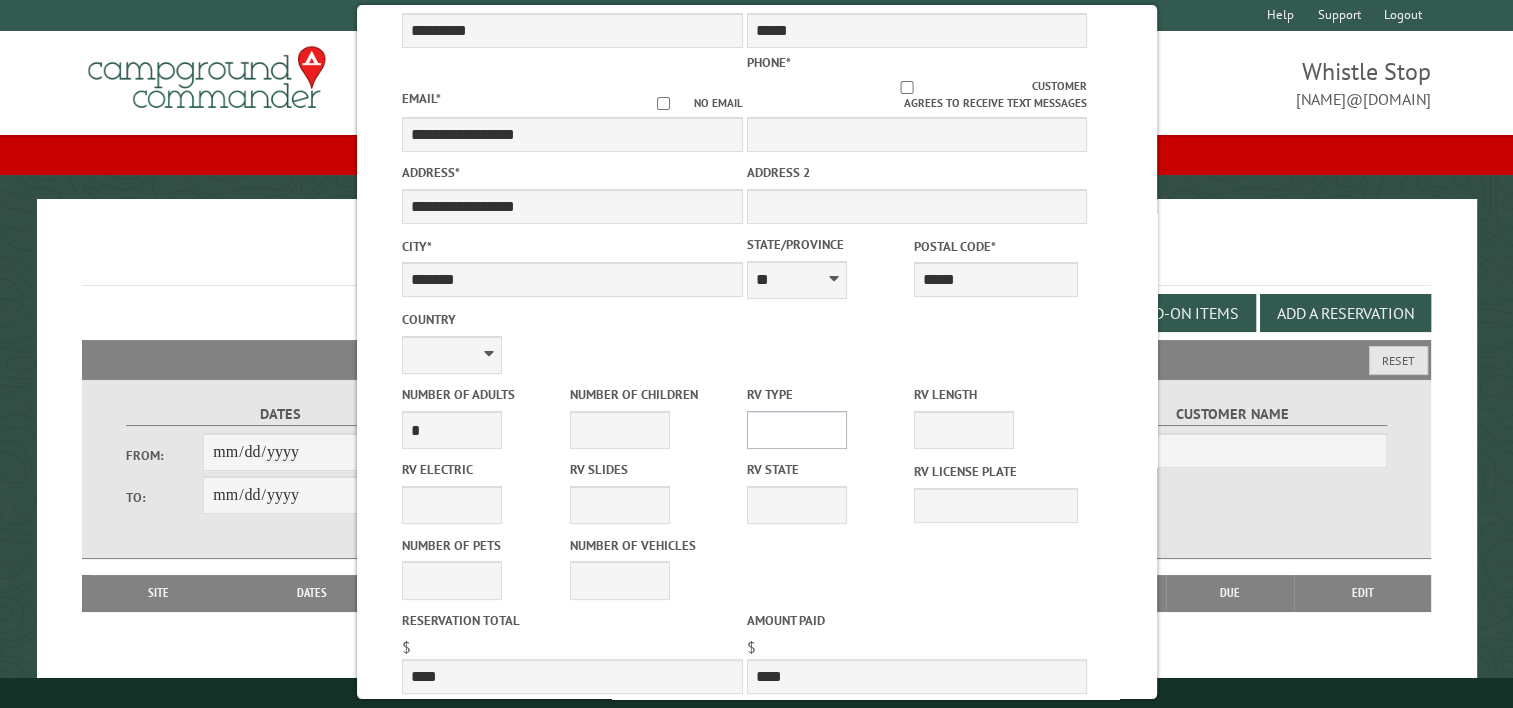 click on "**********" at bounding box center (796, 430) 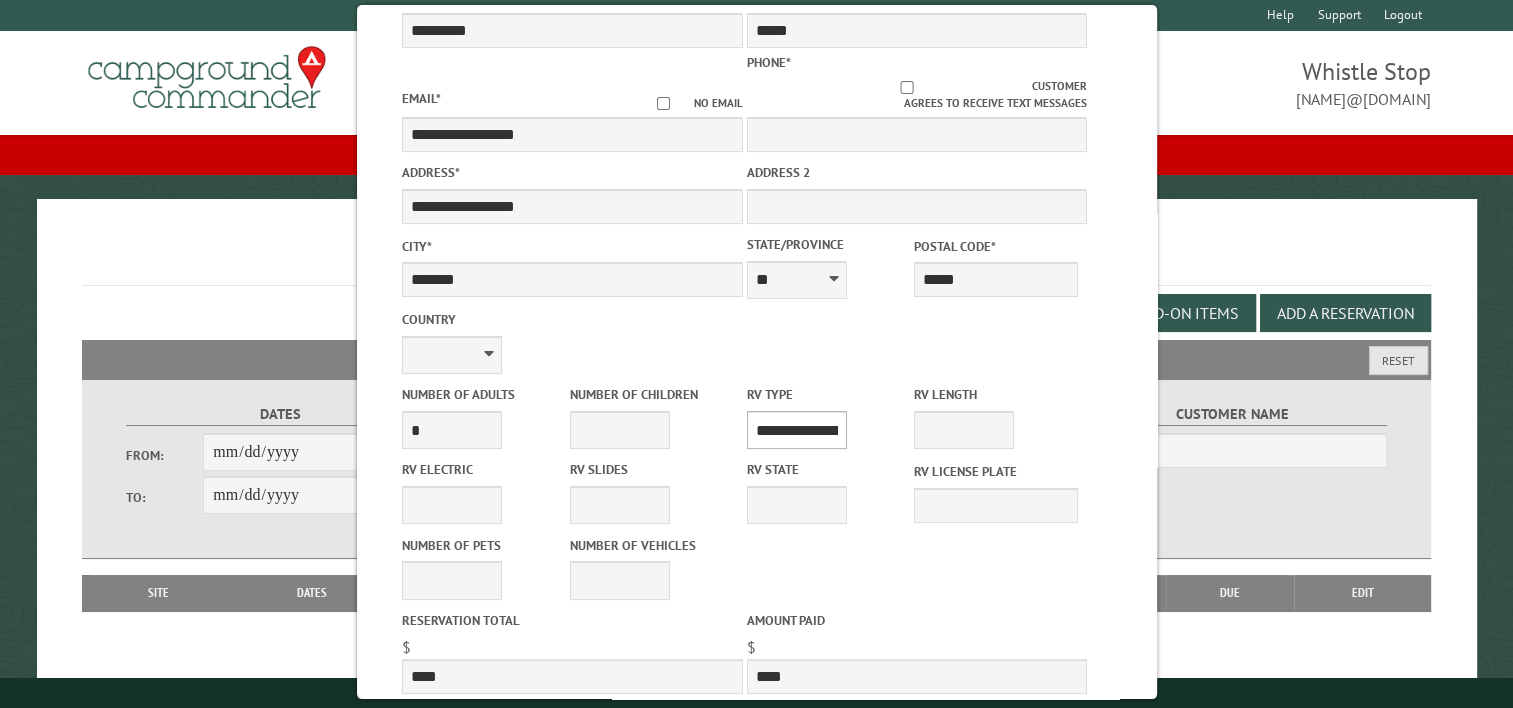 click on "**********" at bounding box center [796, 430] 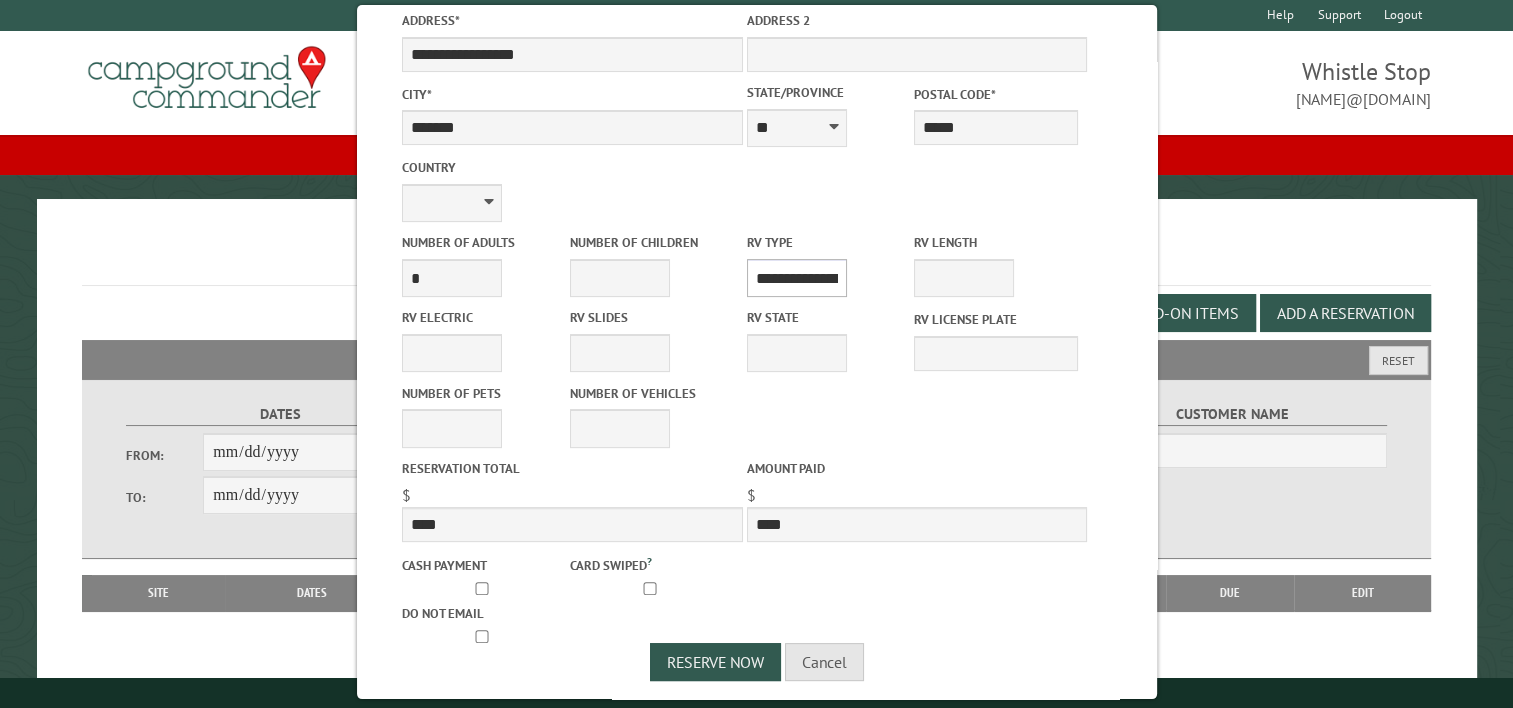 scroll, scrollTop: 458, scrollLeft: 0, axis: vertical 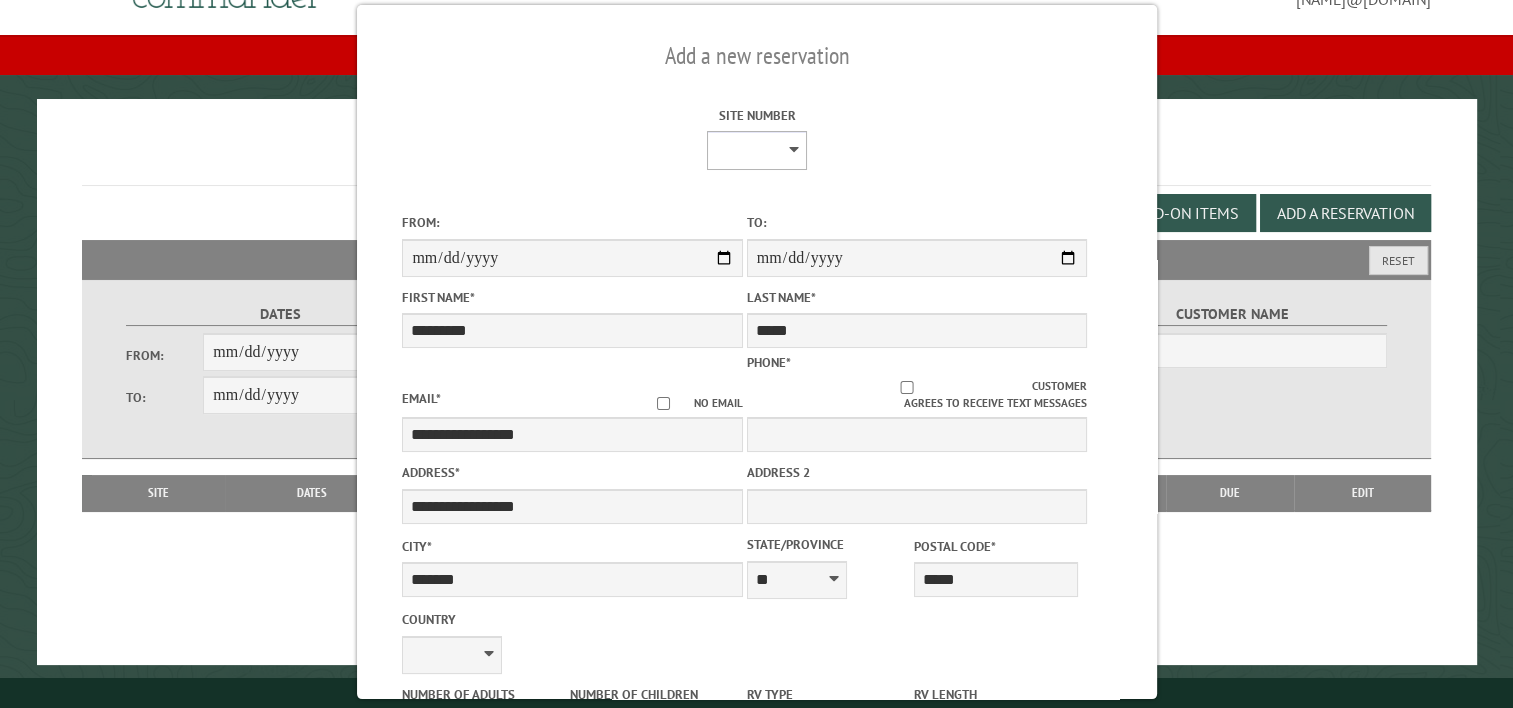 click on "* * * * * ** * * * * ** *** ** ** ** ** ** ** ** ** ** ** ** ** ** ** ** ** ** ** ** ** ** ** ** ** ** ** ** ** ** ** ** ** ** ** ** ** *** *** *** *** *** *** *** *** **** **** **** ****" at bounding box center [757, 150] 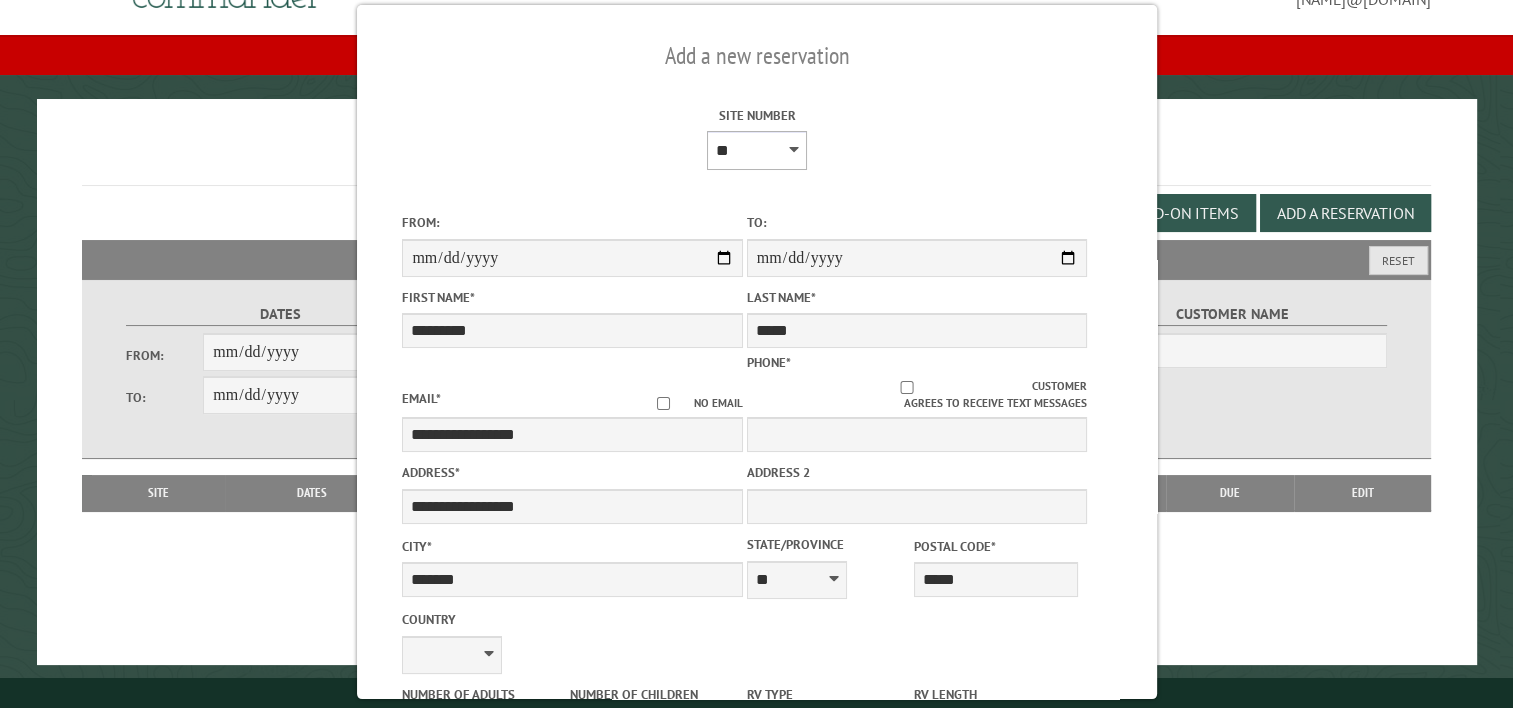 click on "* * * * * ** * * * * ** *** ** ** ** ** ** ** ** ** ** ** ** ** ** ** ** ** ** ** ** ** ** ** ** ** ** ** ** ** ** ** ** ** ** ** ** ** *** *** *** *** *** *** *** *** **** **** **** ****" at bounding box center [757, 150] 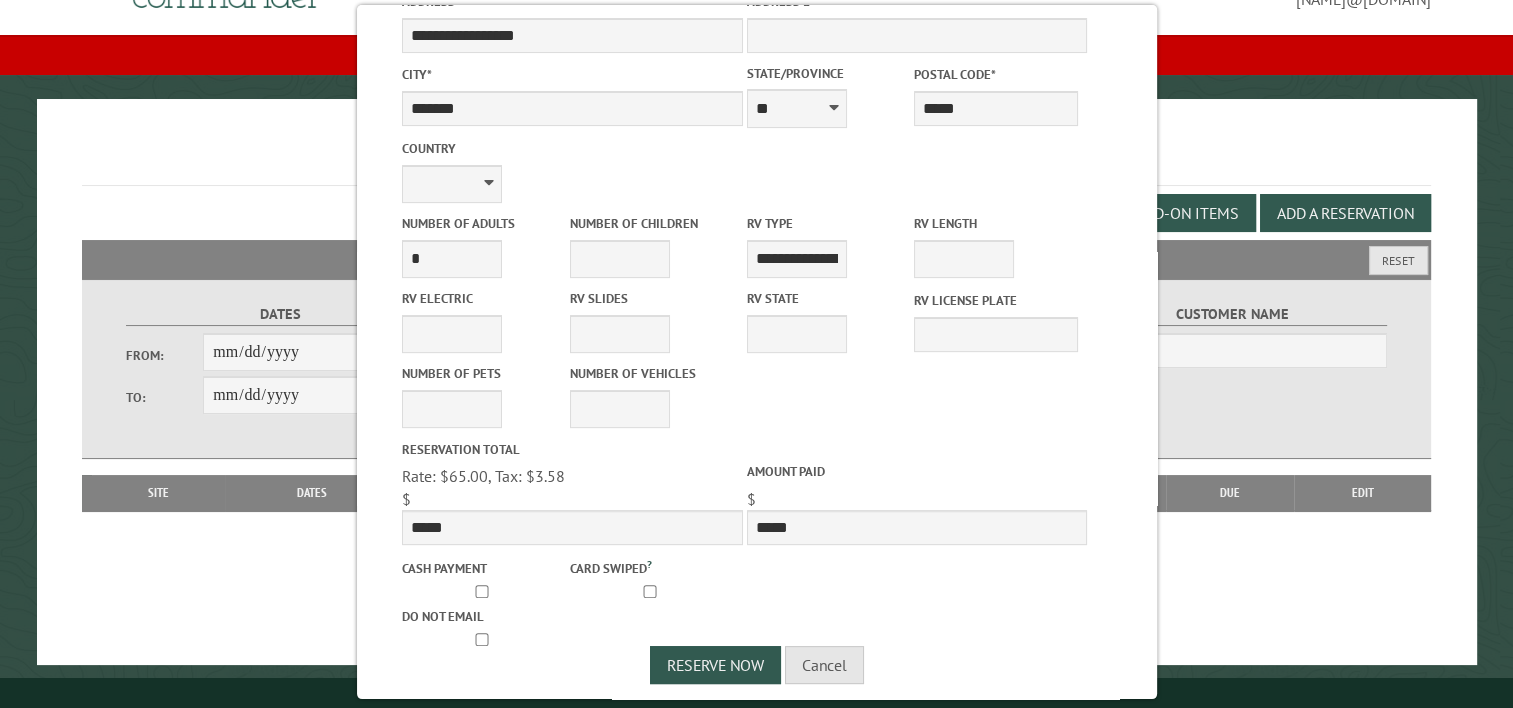 scroll, scrollTop: 525, scrollLeft: 0, axis: vertical 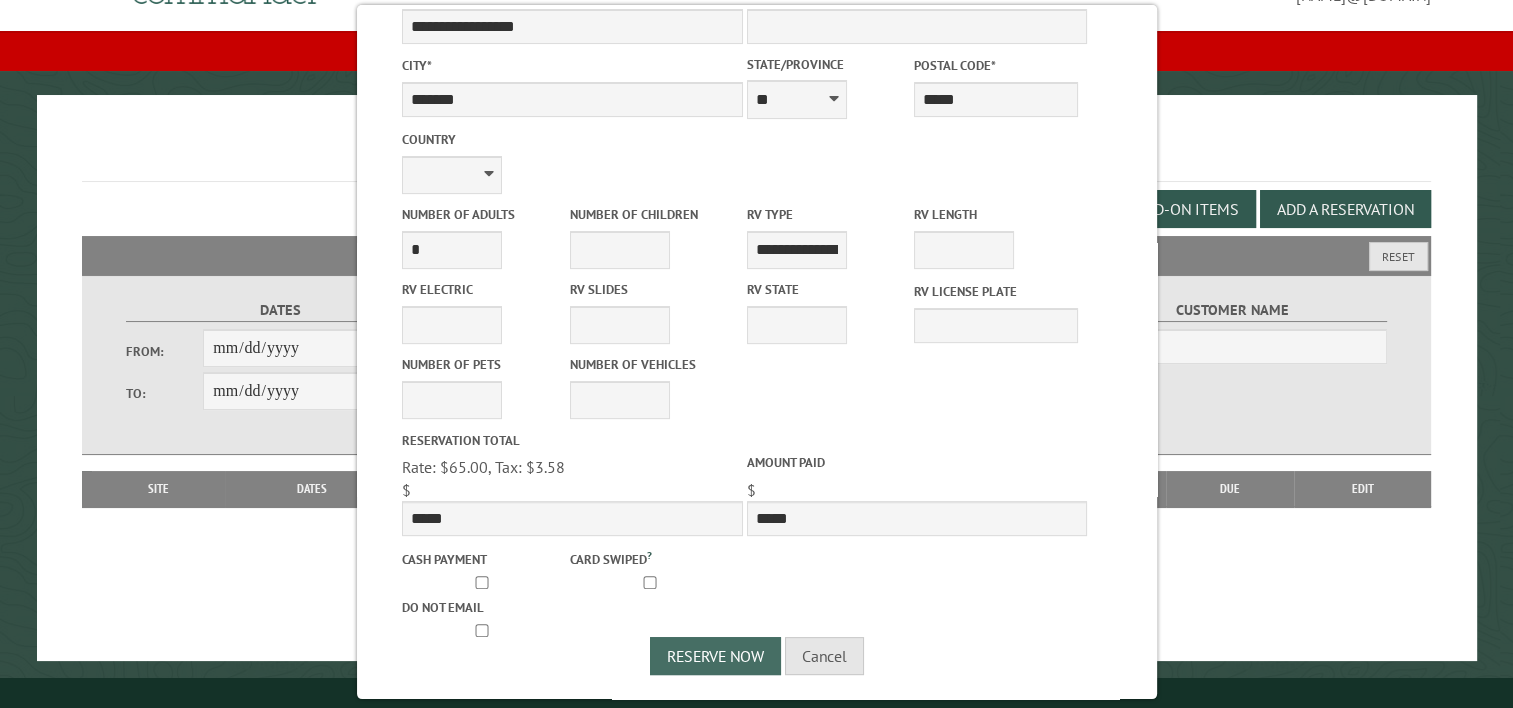 click on "Reserve Now" at bounding box center (715, 656) 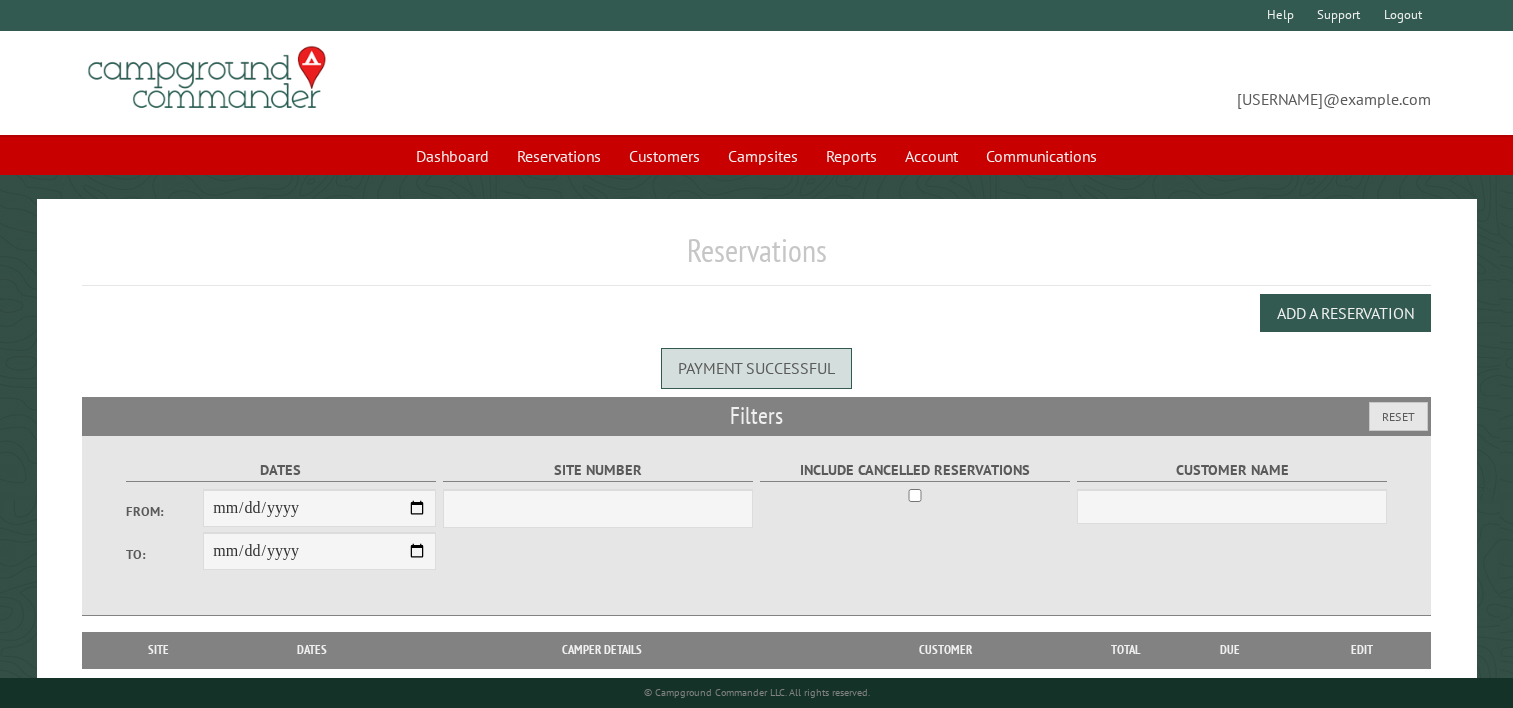 scroll, scrollTop: 0, scrollLeft: 0, axis: both 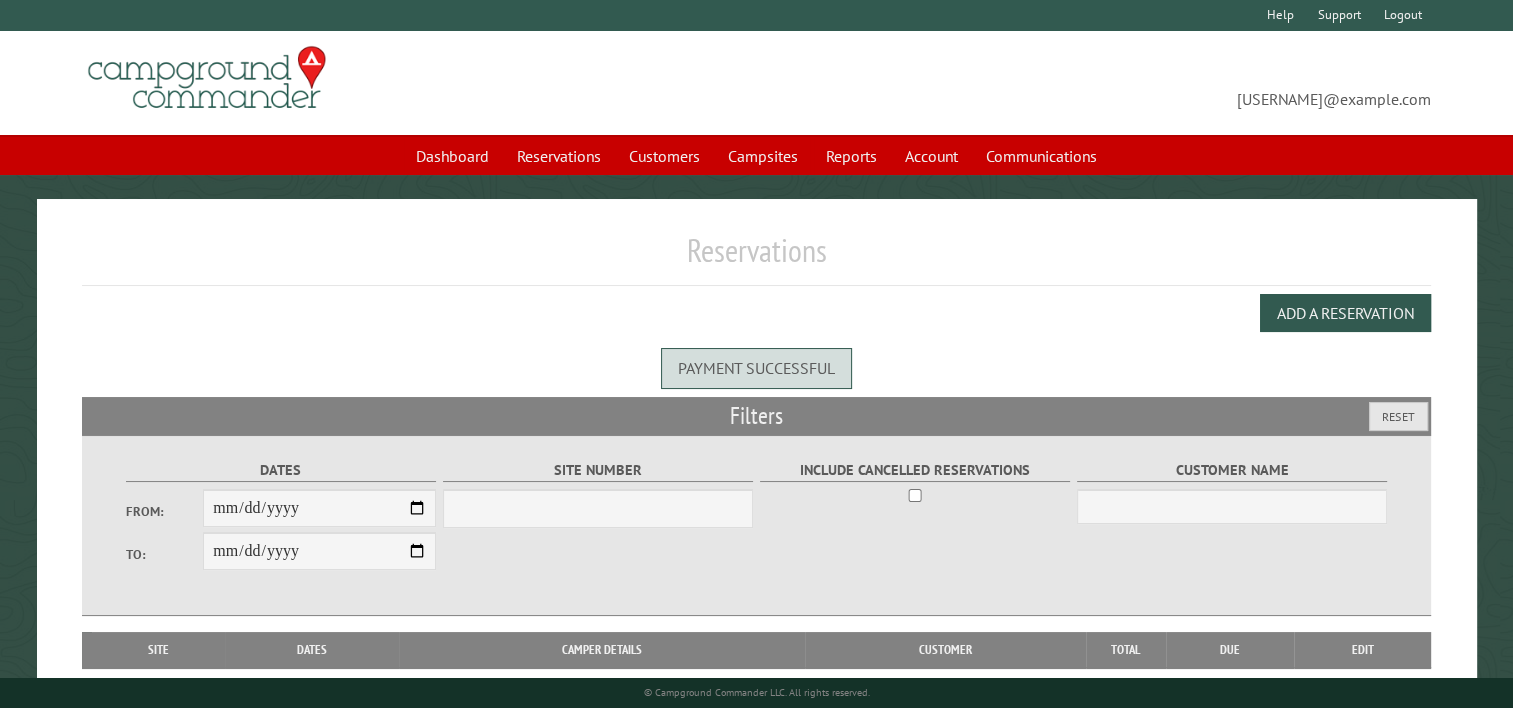 select on "***" 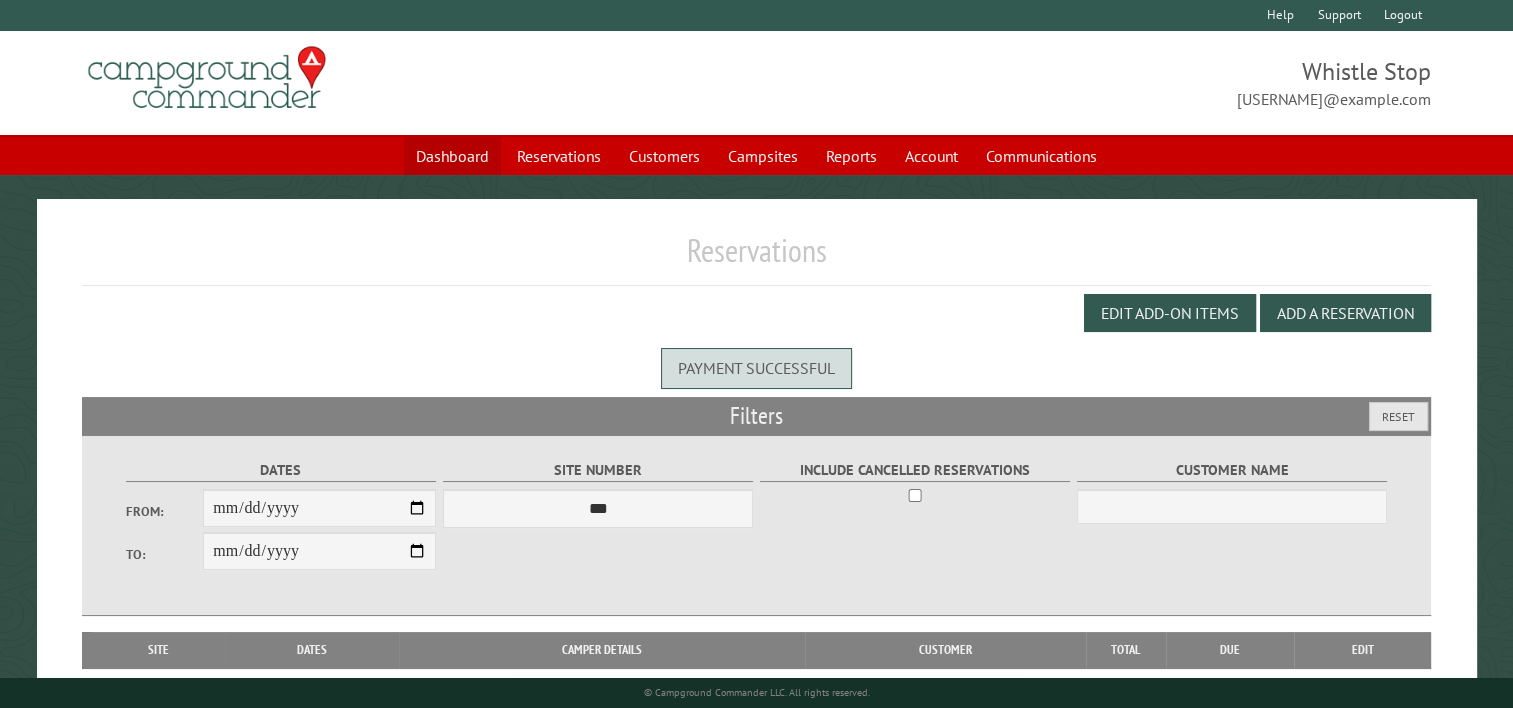 click on "Dashboard" at bounding box center [452, 156] 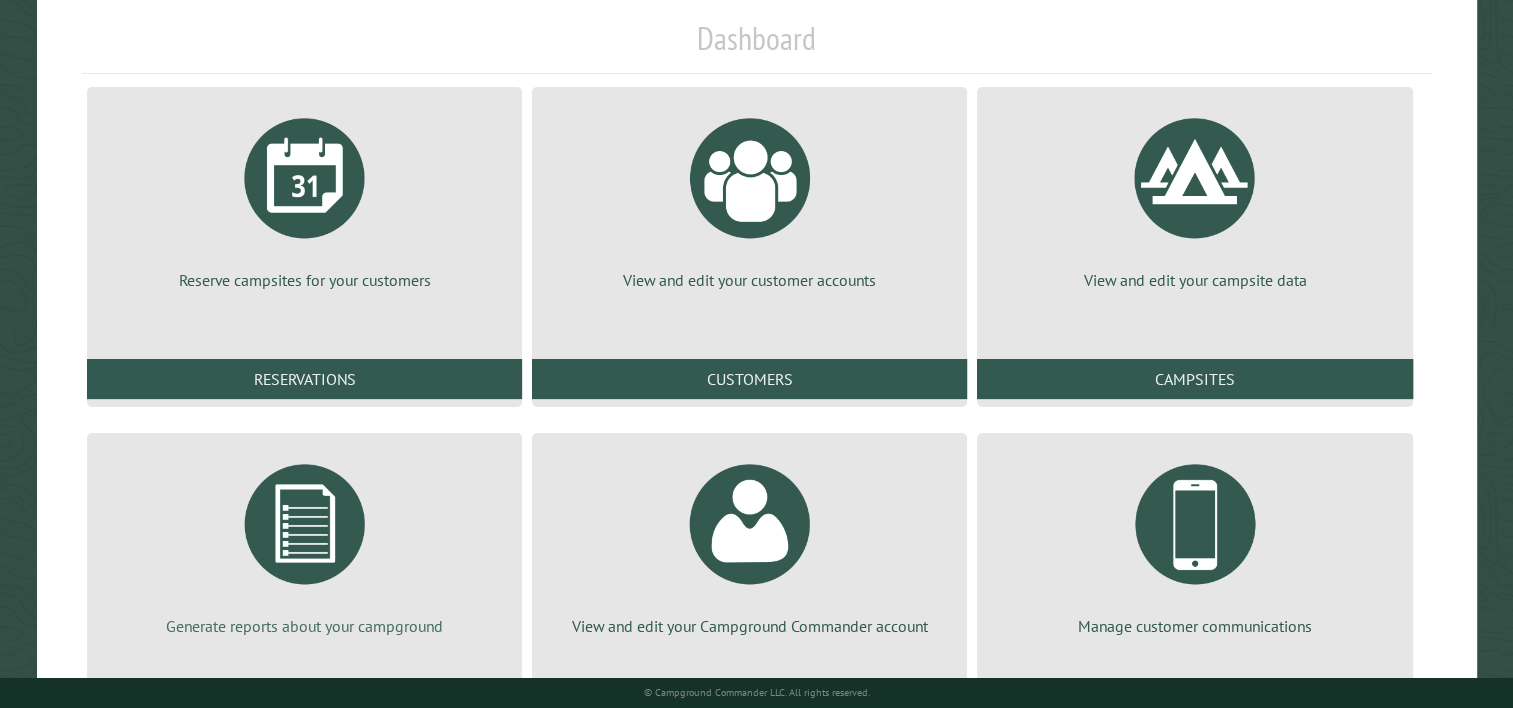 scroll, scrollTop: 293, scrollLeft: 0, axis: vertical 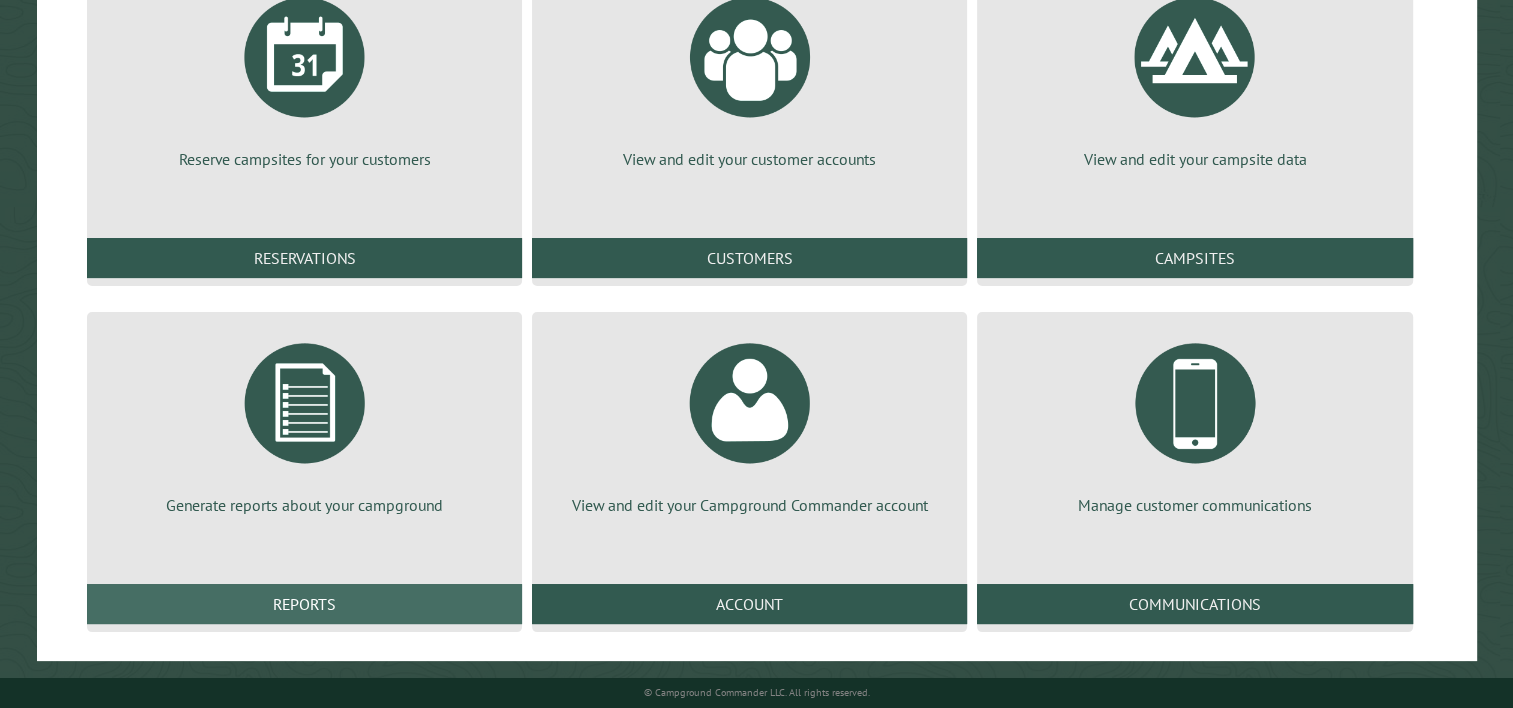 click on "Reports" at bounding box center [304, 604] 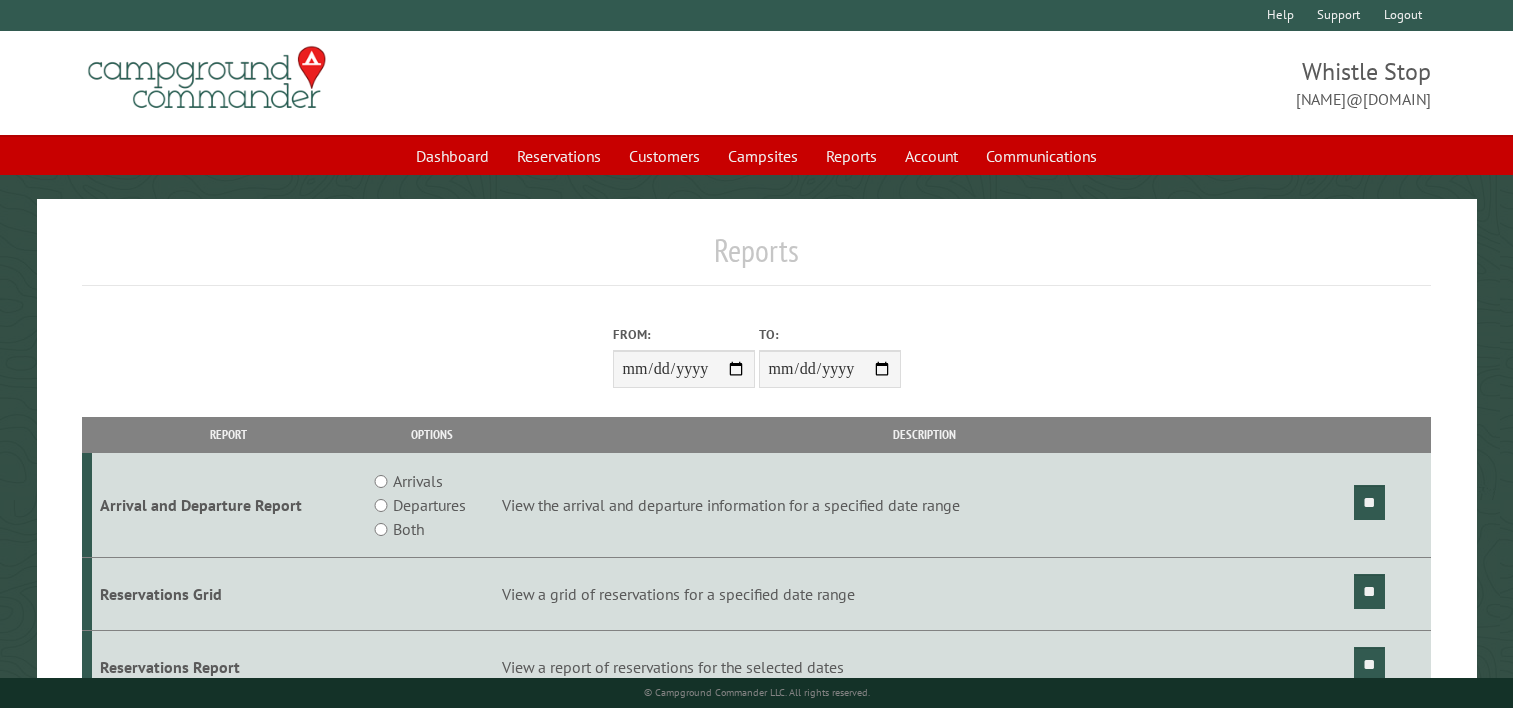 scroll, scrollTop: 0, scrollLeft: 0, axis: both 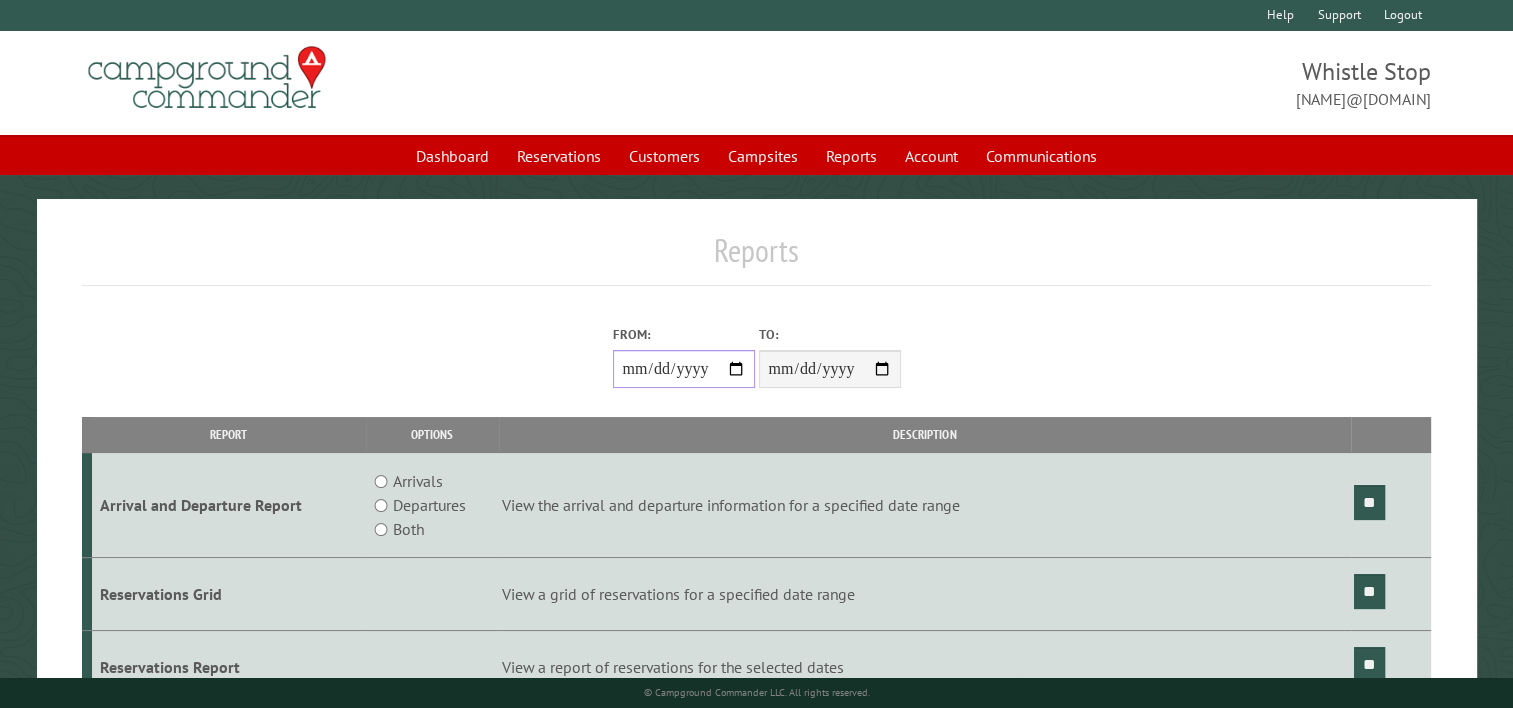 click on "From:" at bounding box center (684, 369) 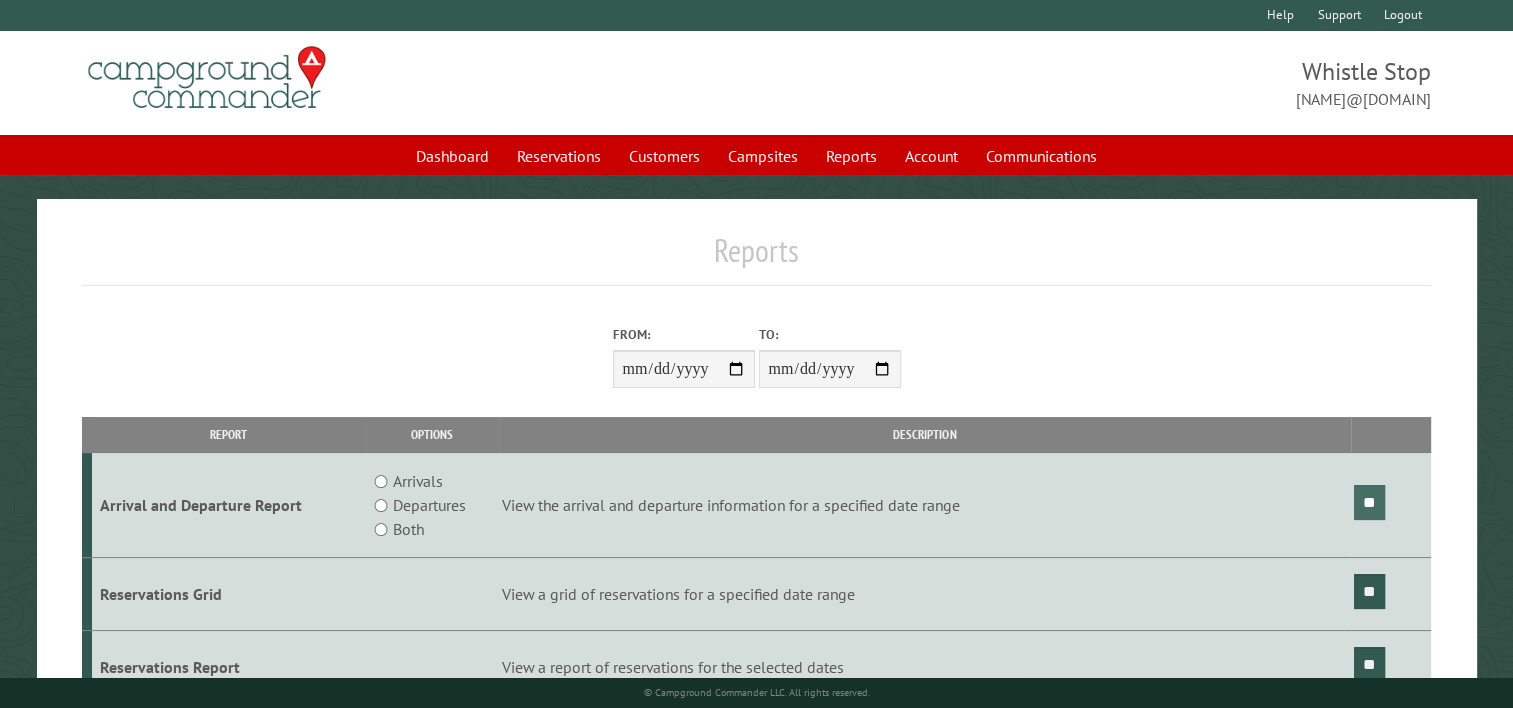 click on "**" at bounding box center [1369, 502] 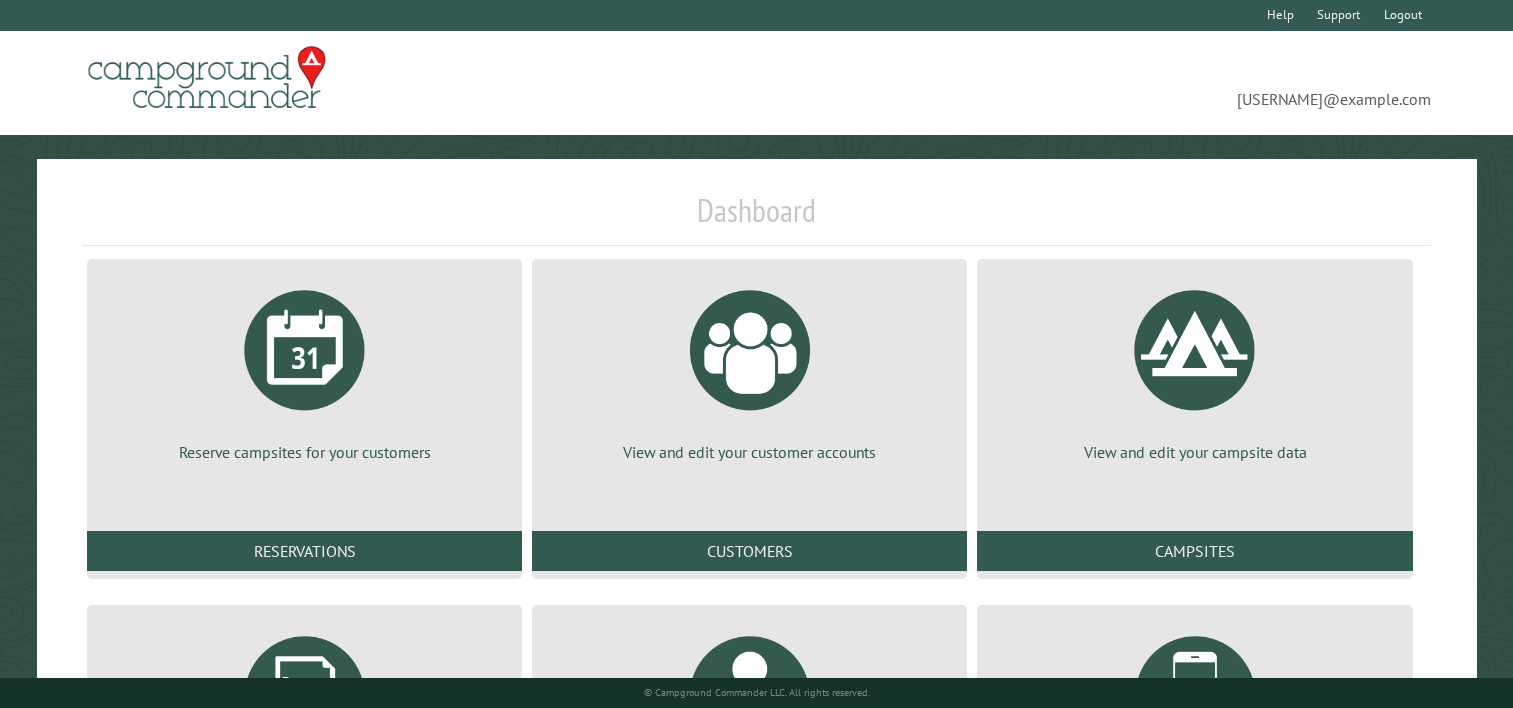 scroll, scrollTop: 0, scrollLeft: 0, axis: both 